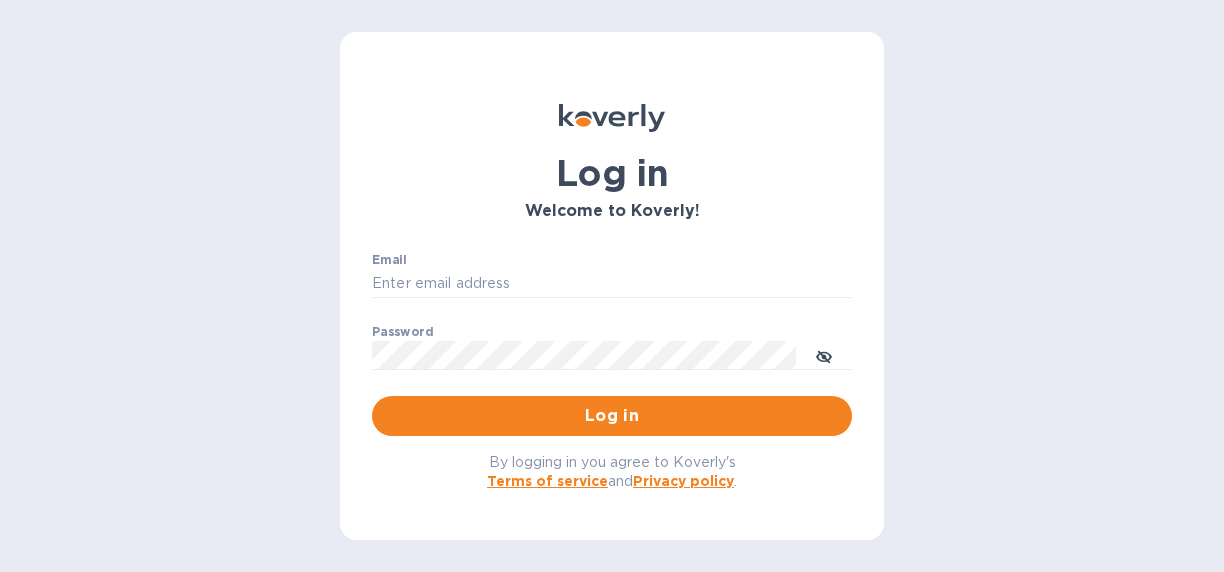scroll, scrollTop: 0, scrollLeft: 0, axis: both 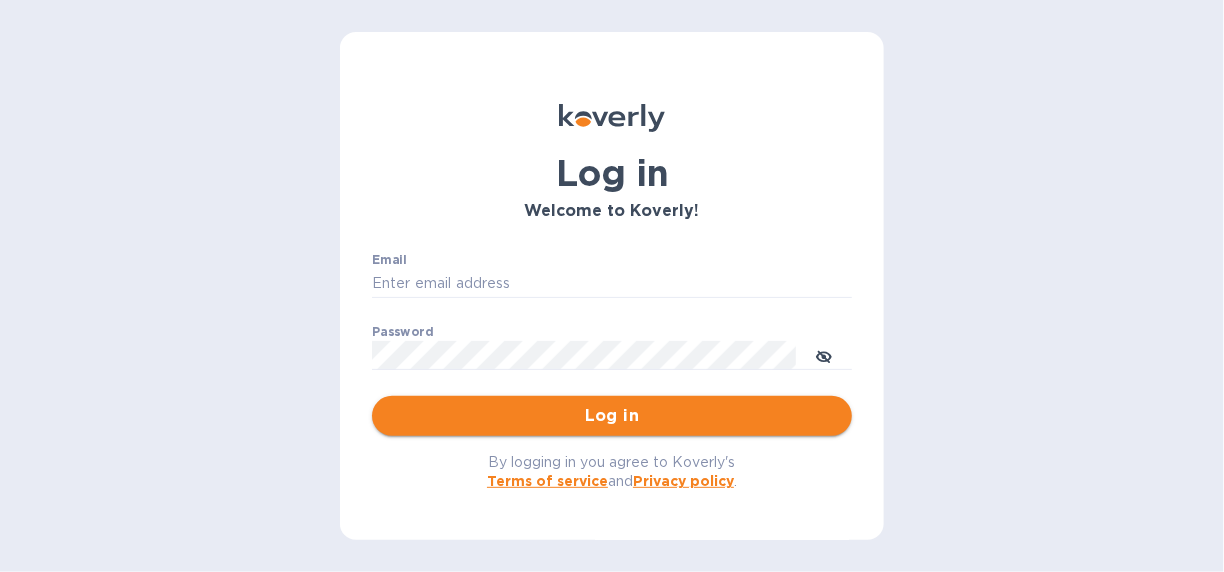 type on "[EMAIL]@[DOMAIN]" 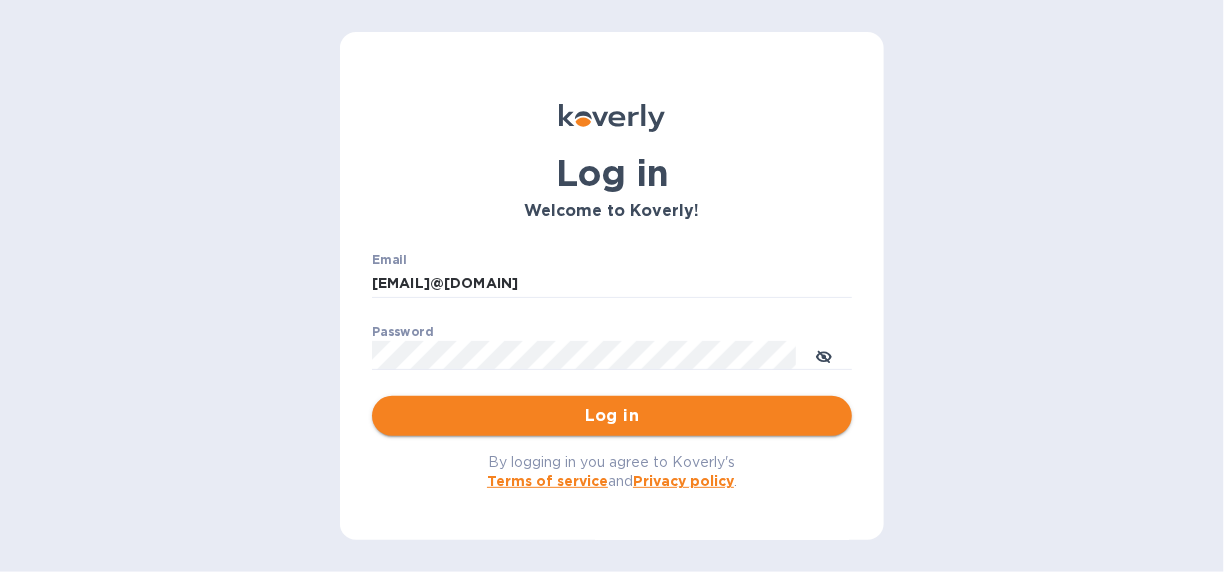 click on "Log in" at bounding box center (612, 416) 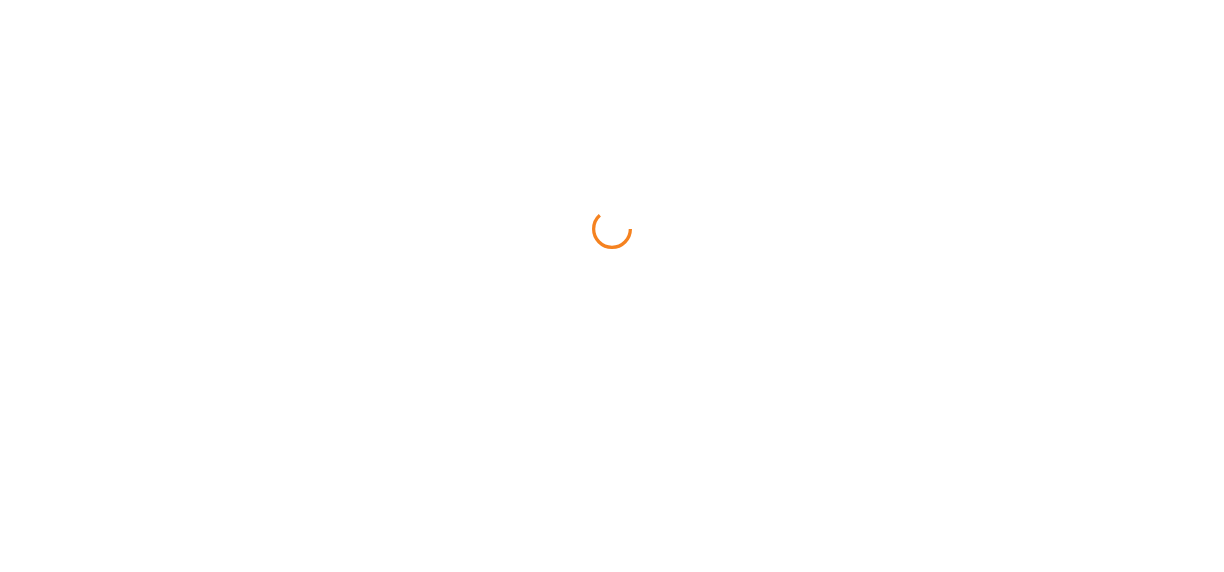 scroll, scrollTop: 0, scrollLeft: 0, axis: both 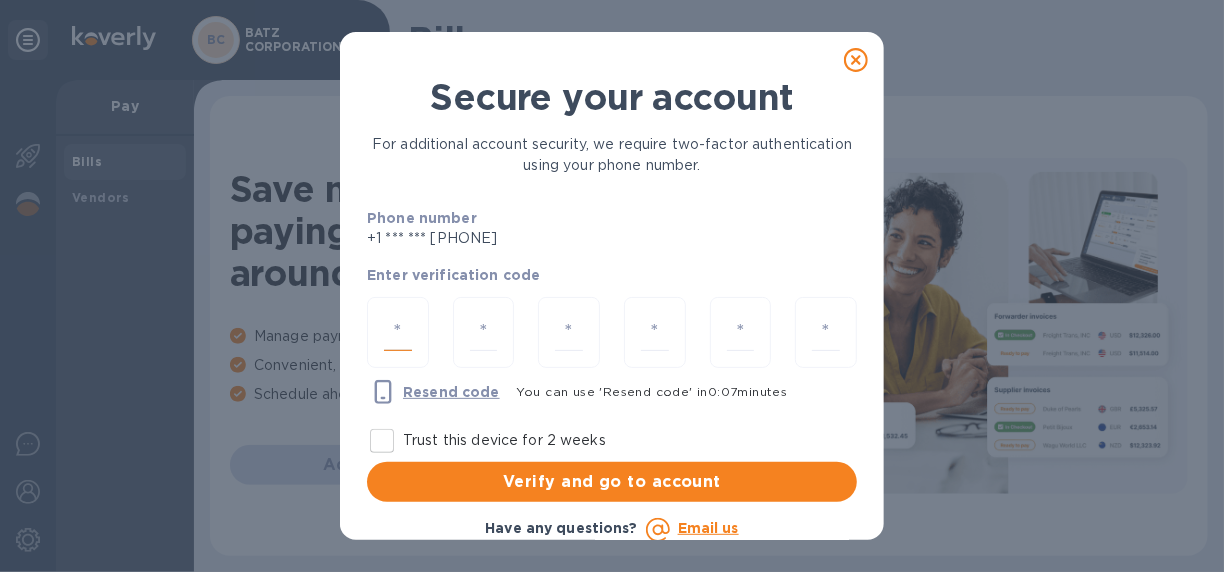 click at bounding box center [398, 332] 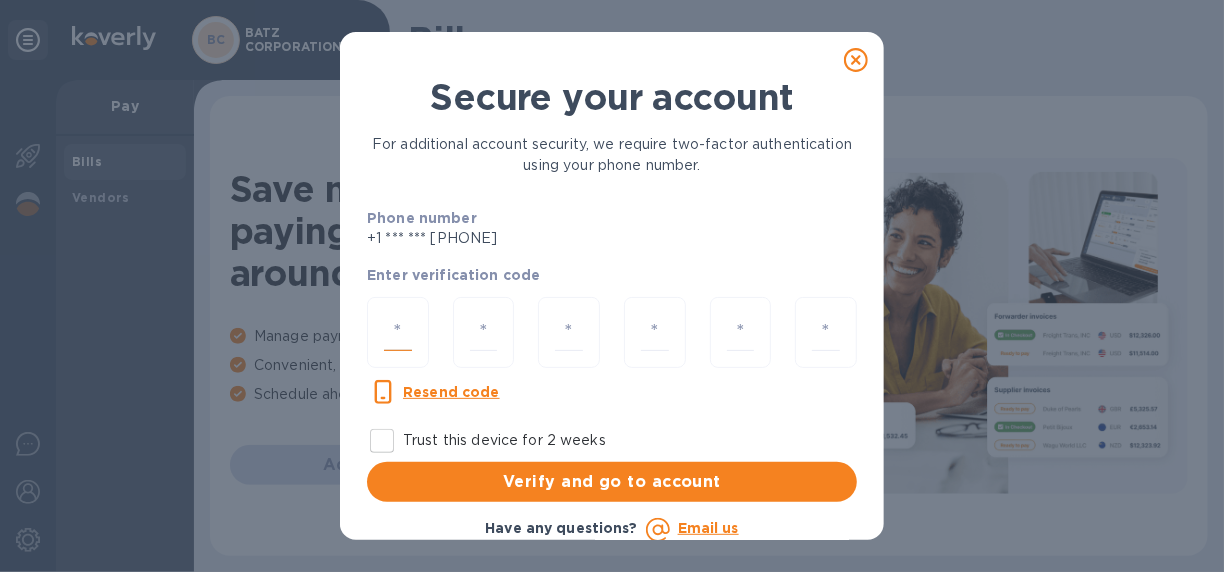 type on "3" 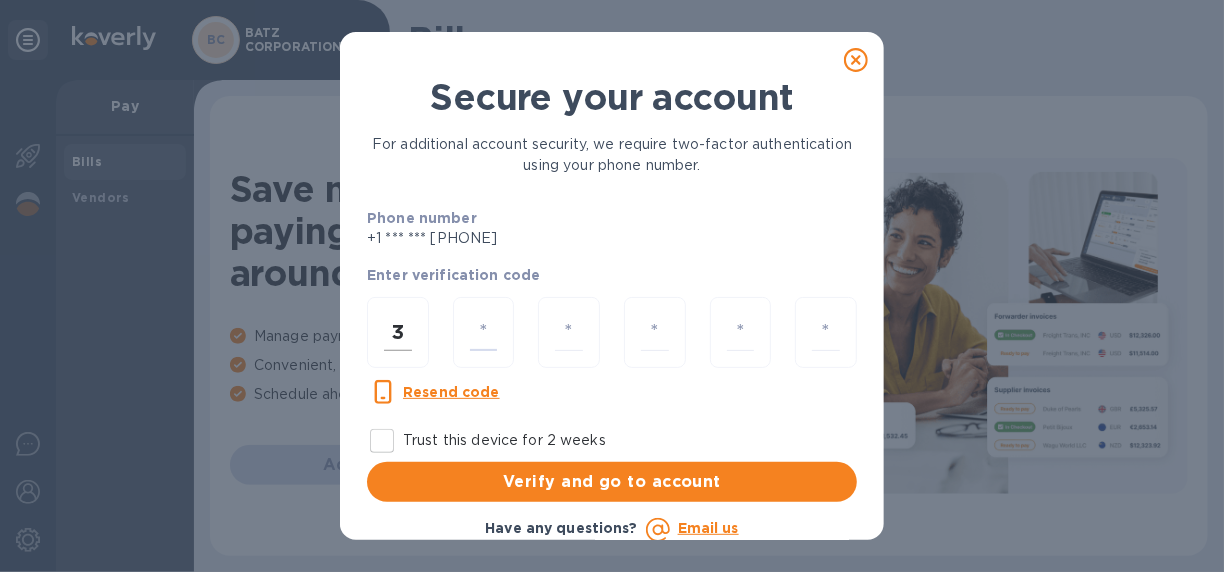 type on "9" 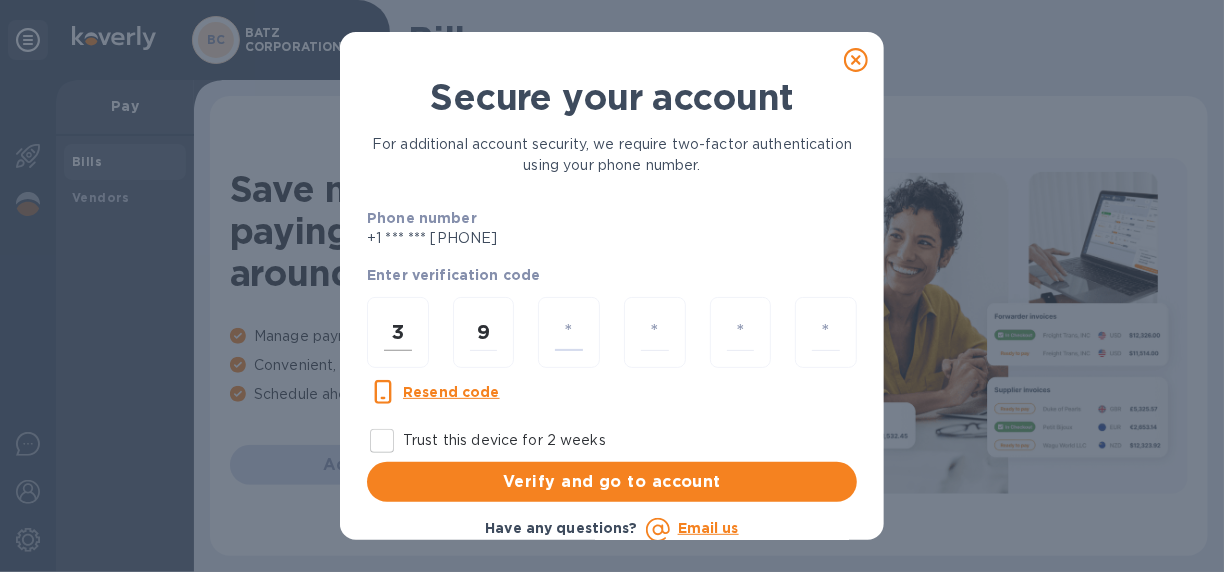 type on "8" 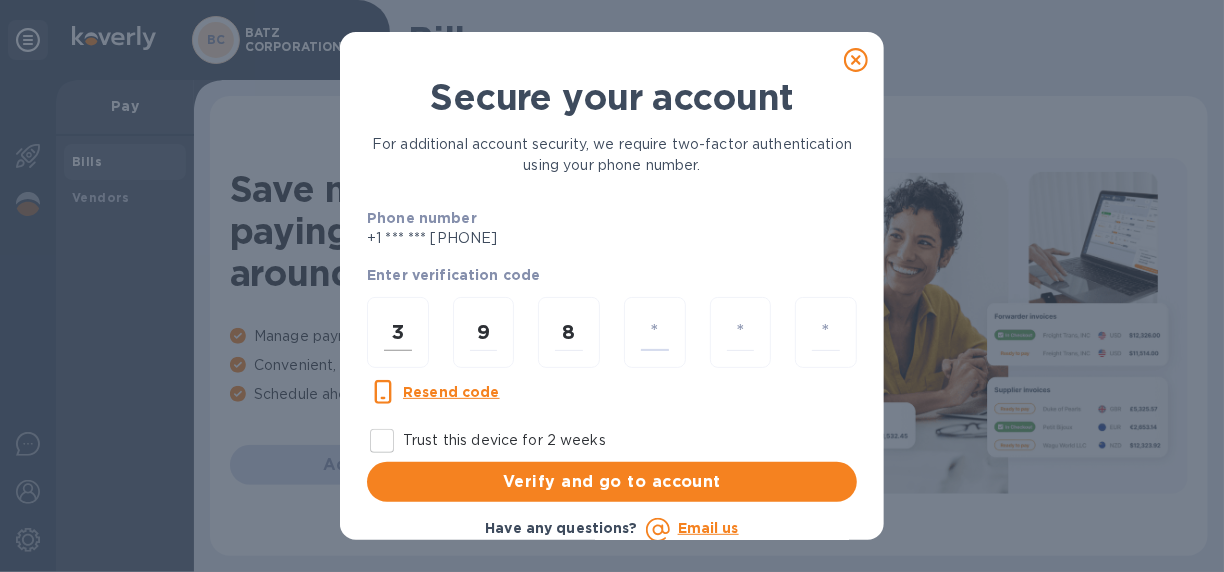 type on "4" 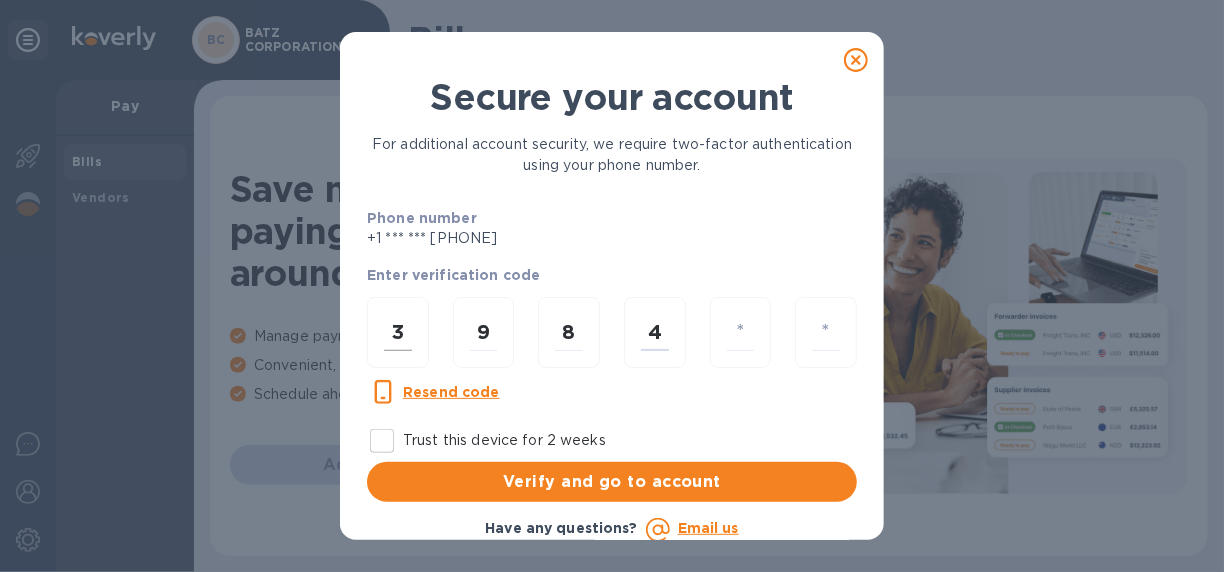 type on "7" 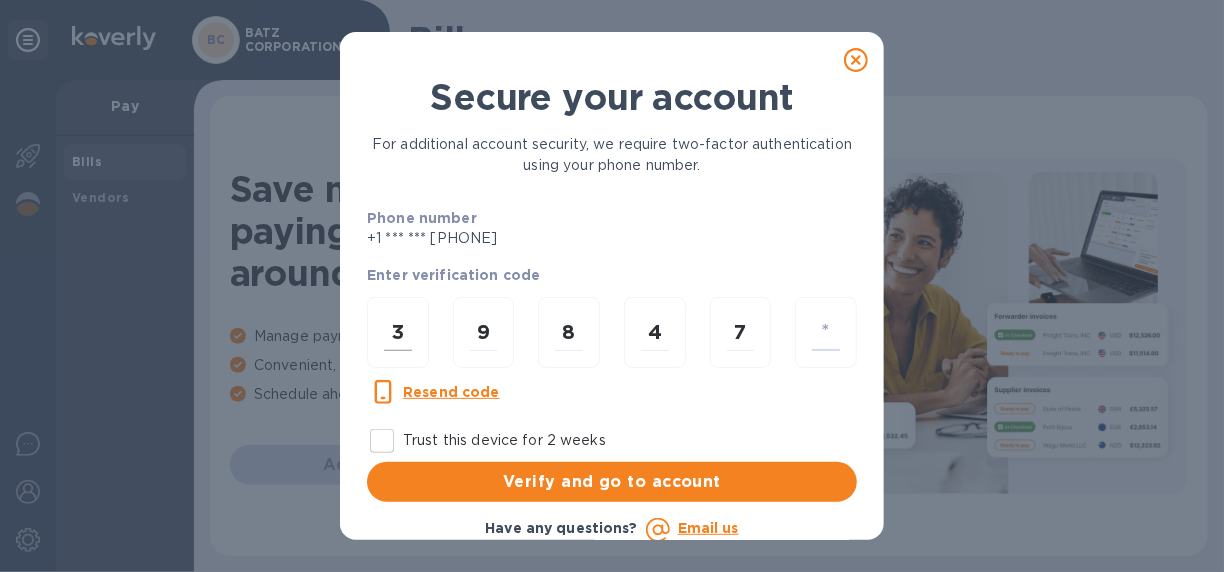 type on "5" 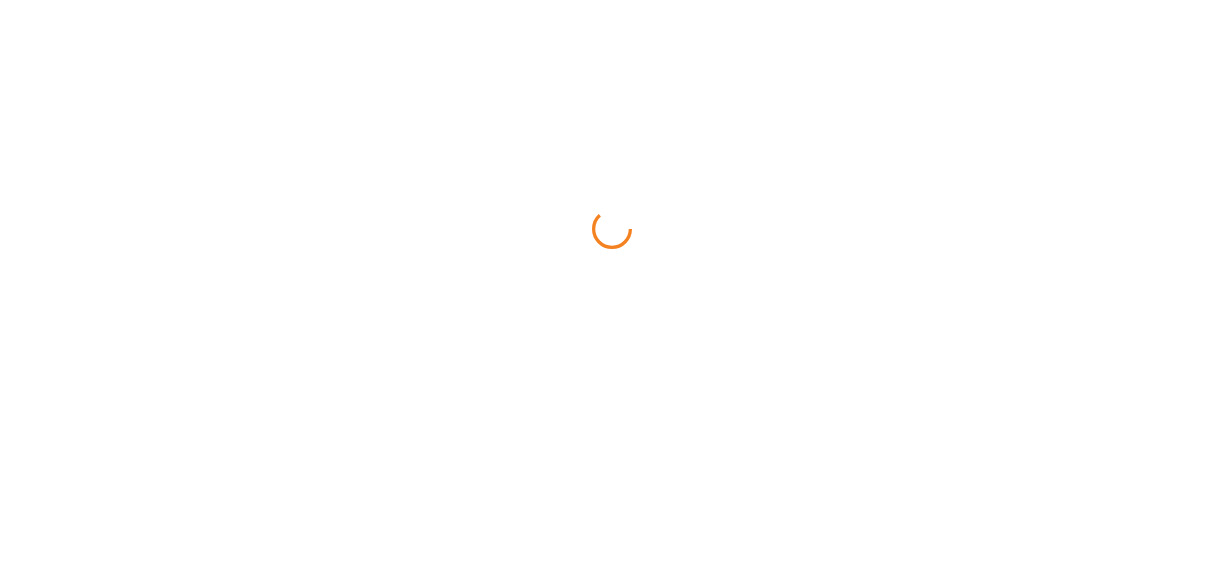 scroll, scrollTop: 0, scrollLeft: 0, axis: both 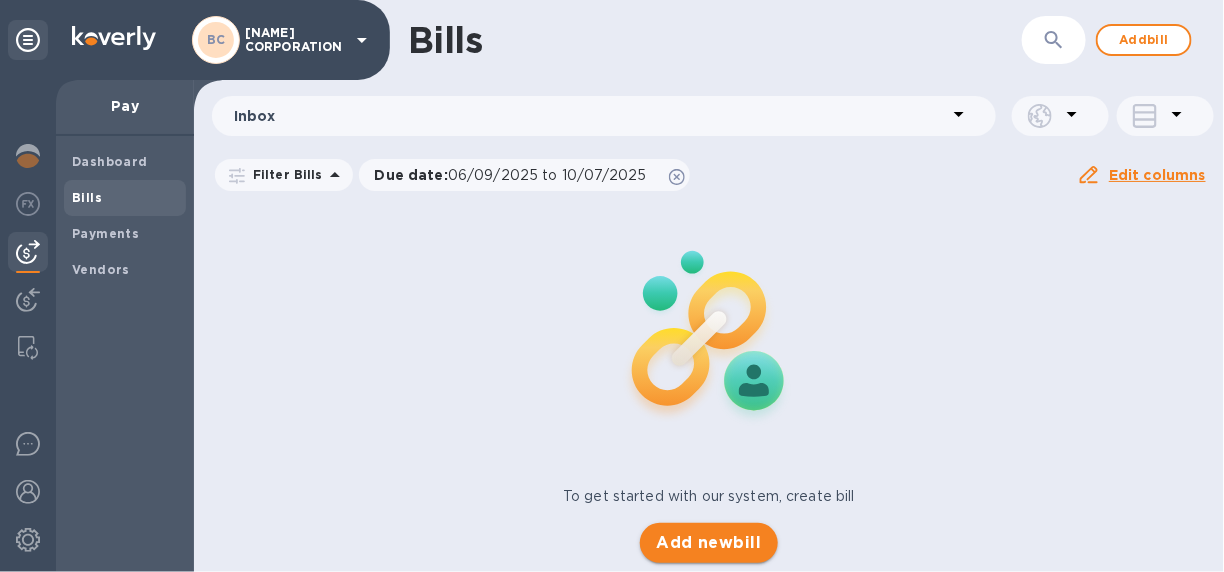 click on "Add new   bill" at bounding box center [708, 543] 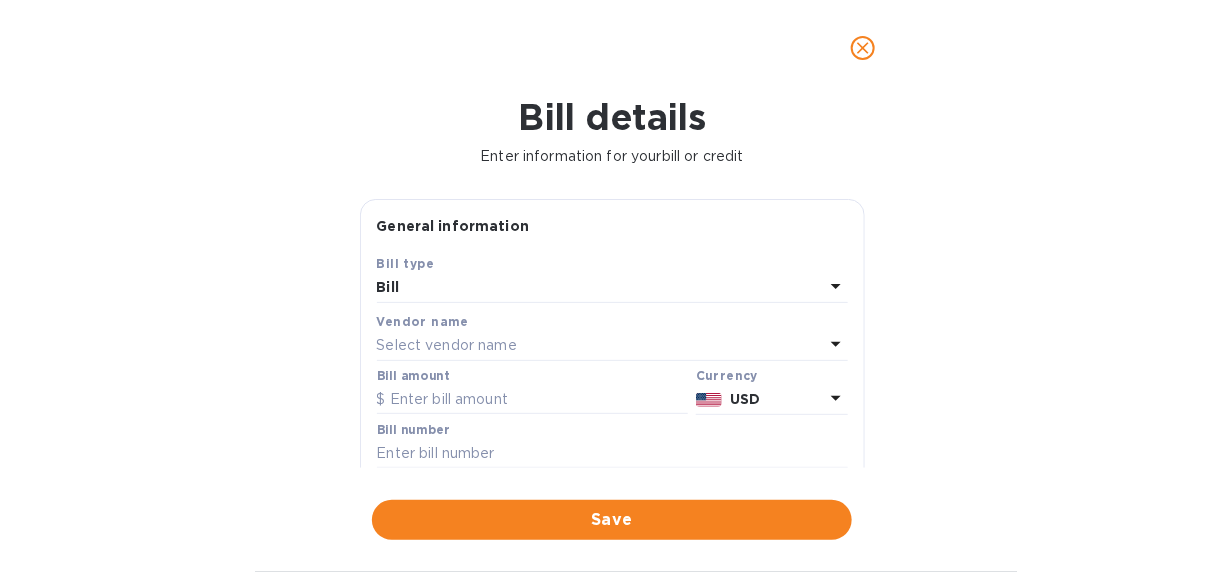 click on "Select vendor name" at bounding box center (447, 345) 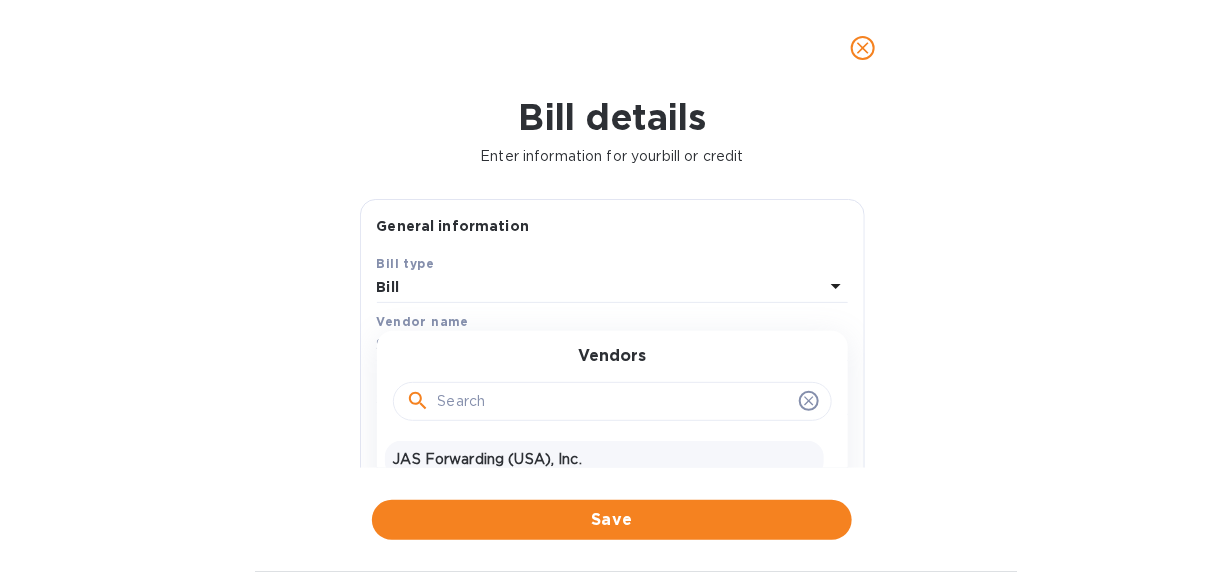 click on "JAS Forwarding (USA), Inc." at bounding box center (604, 459) 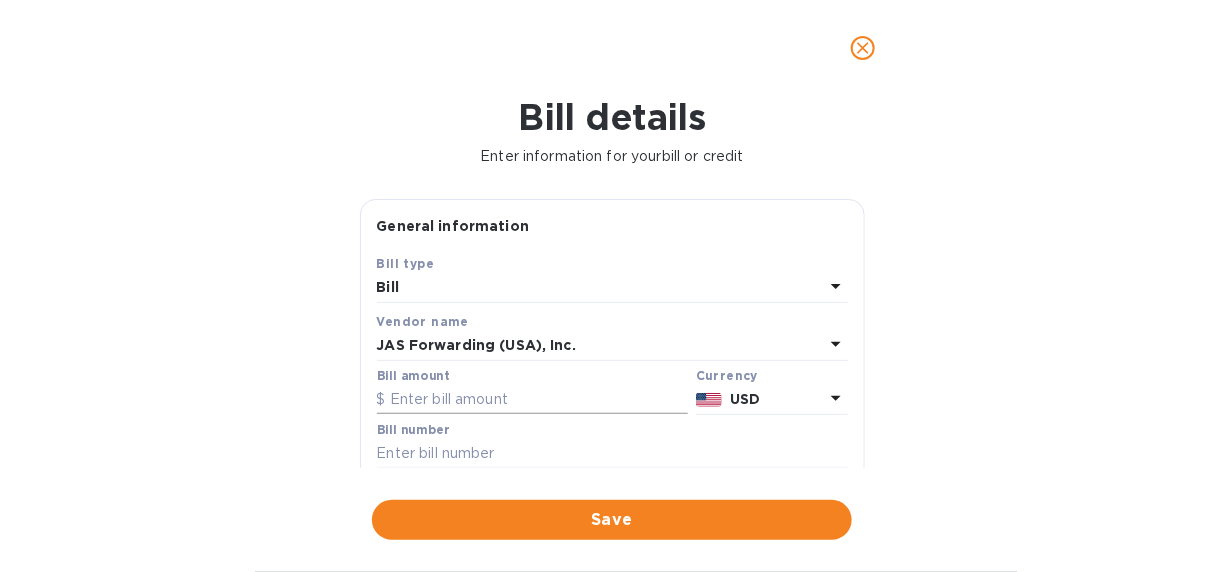 click at bounding box center (532, 400) 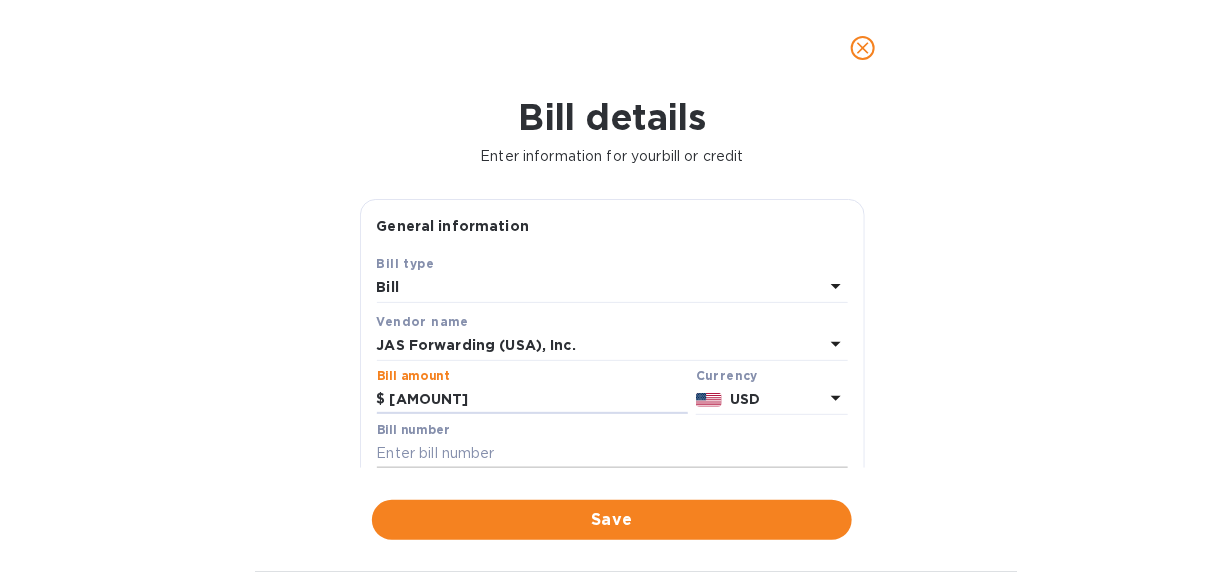 type on "[AMOUNT]" 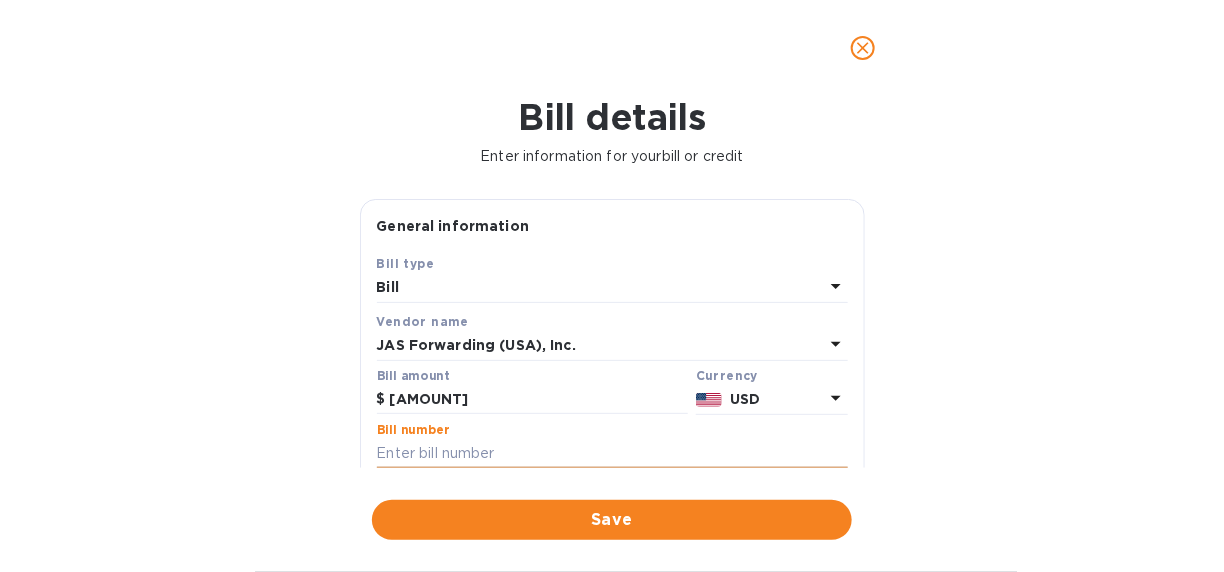 click at bounding box center (612, 454) 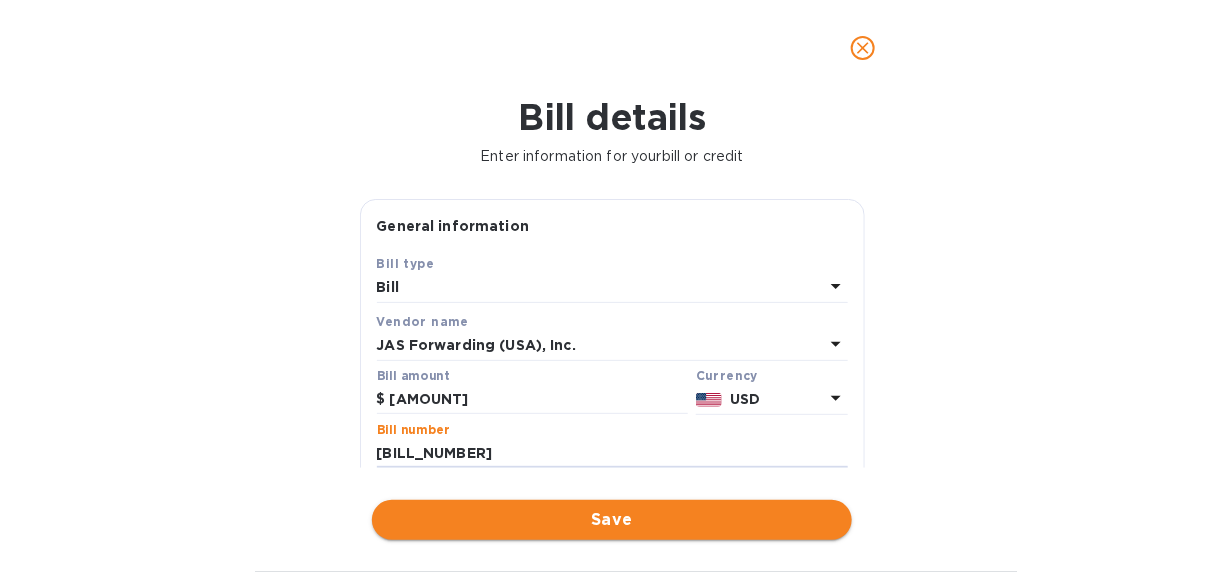 type on "[BILL_NUMBER]" 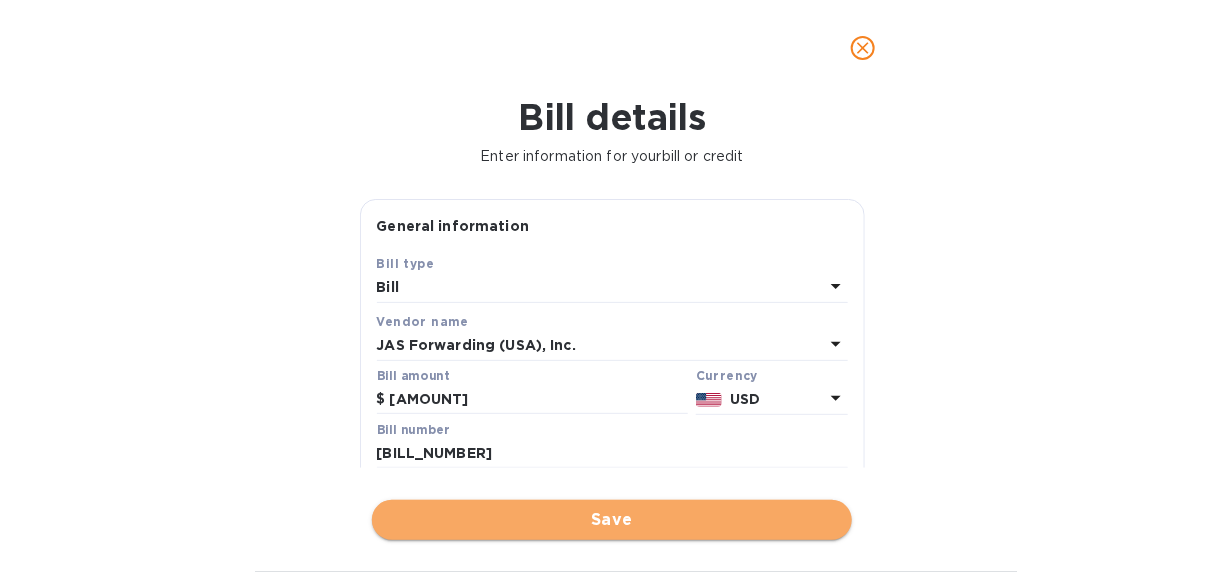 click on "Save" at bounding box center (612, 520) 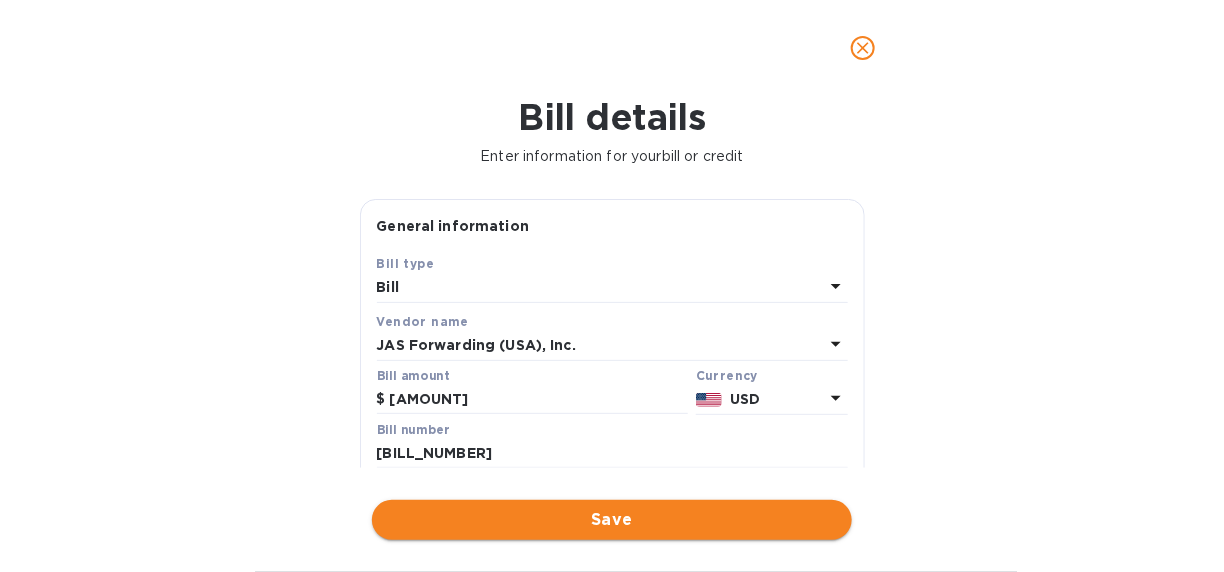 click on "Save" at bounding box center [612, 520] 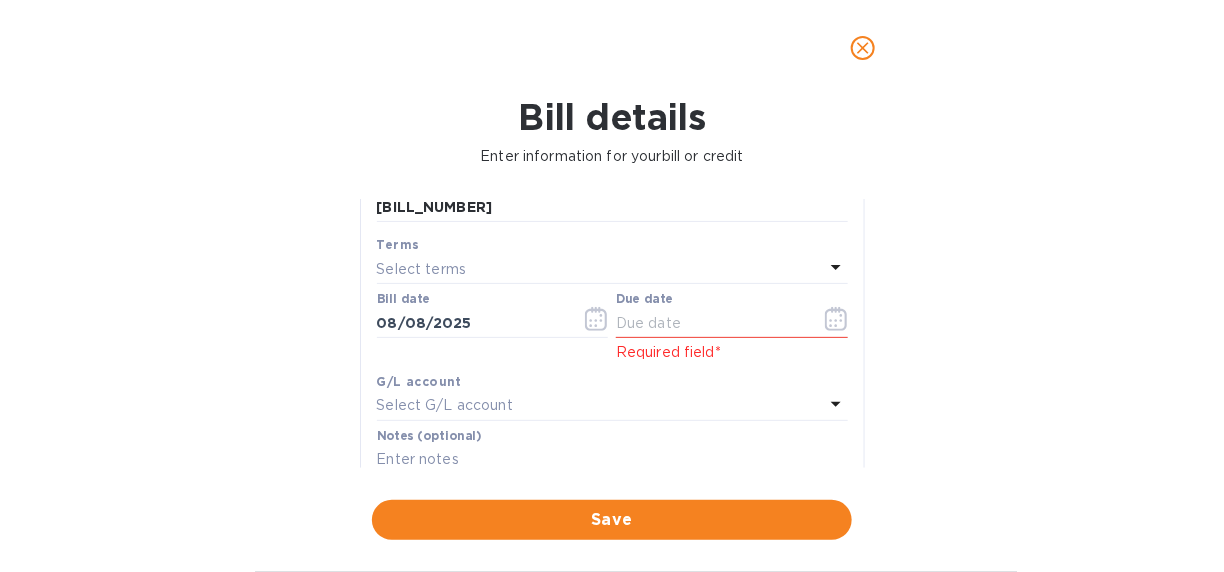 scroll, scrollTop: 200, scrollLeft: 0, axis: vertical 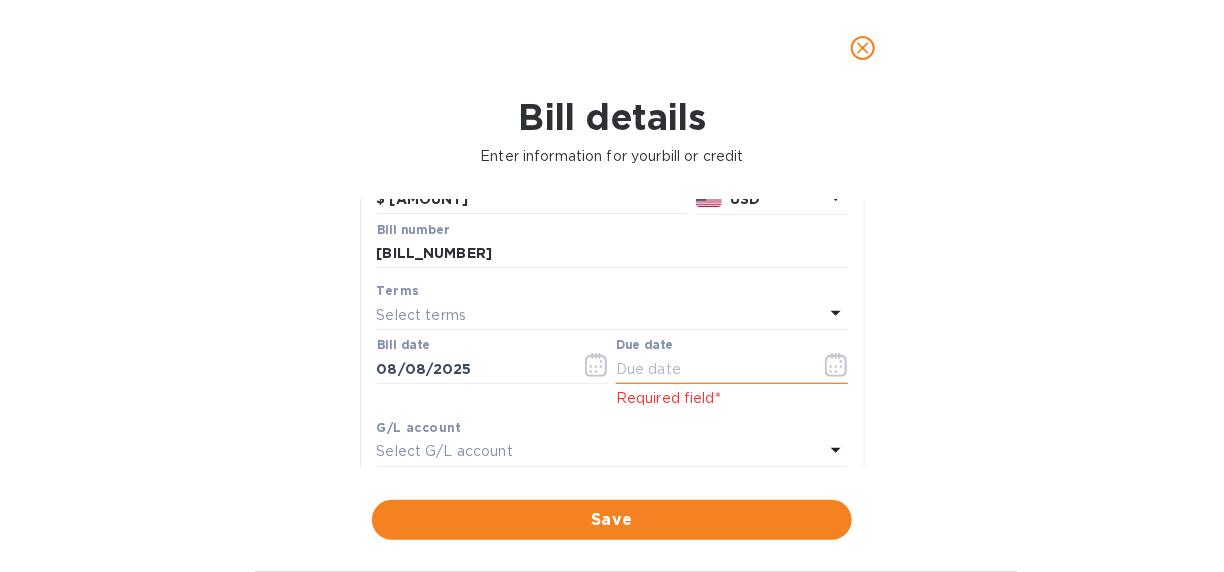 click 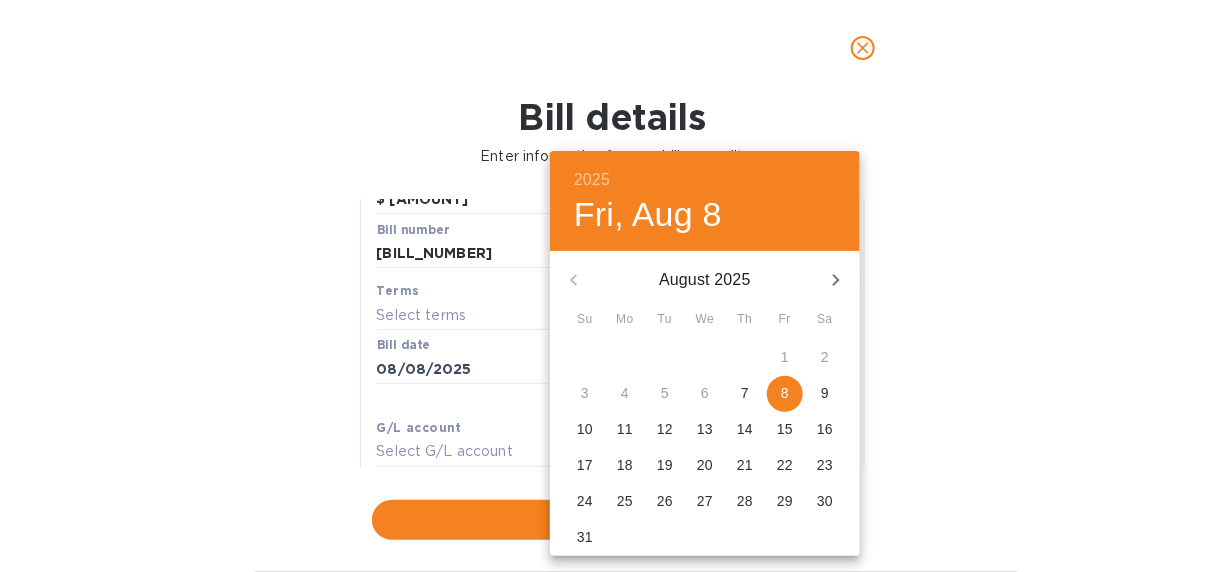 click at bounding box center [612, 286] 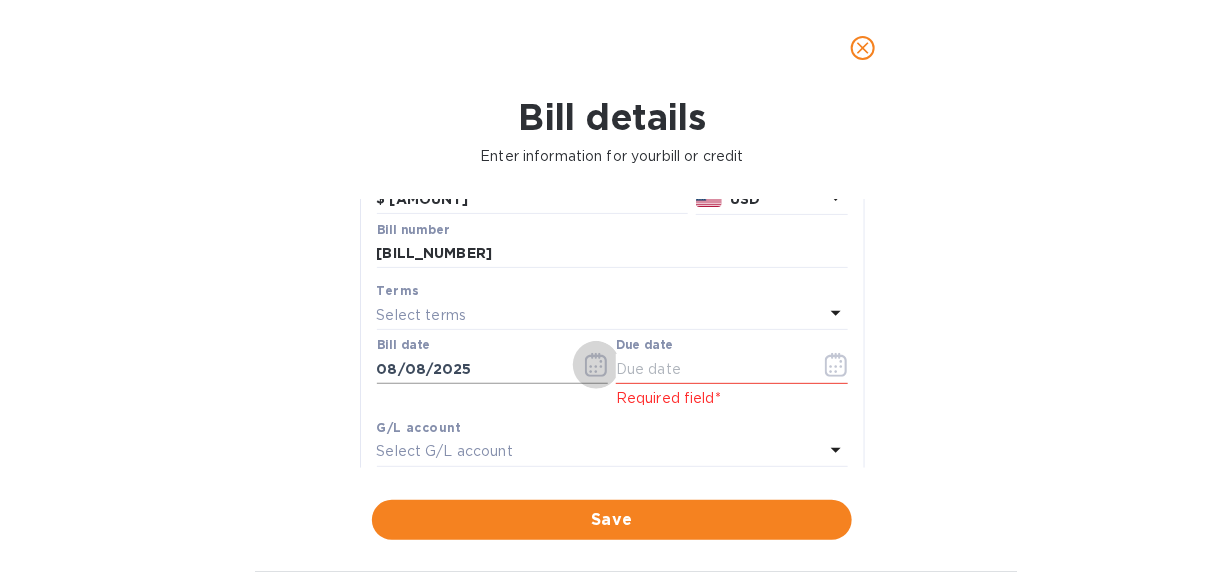 click 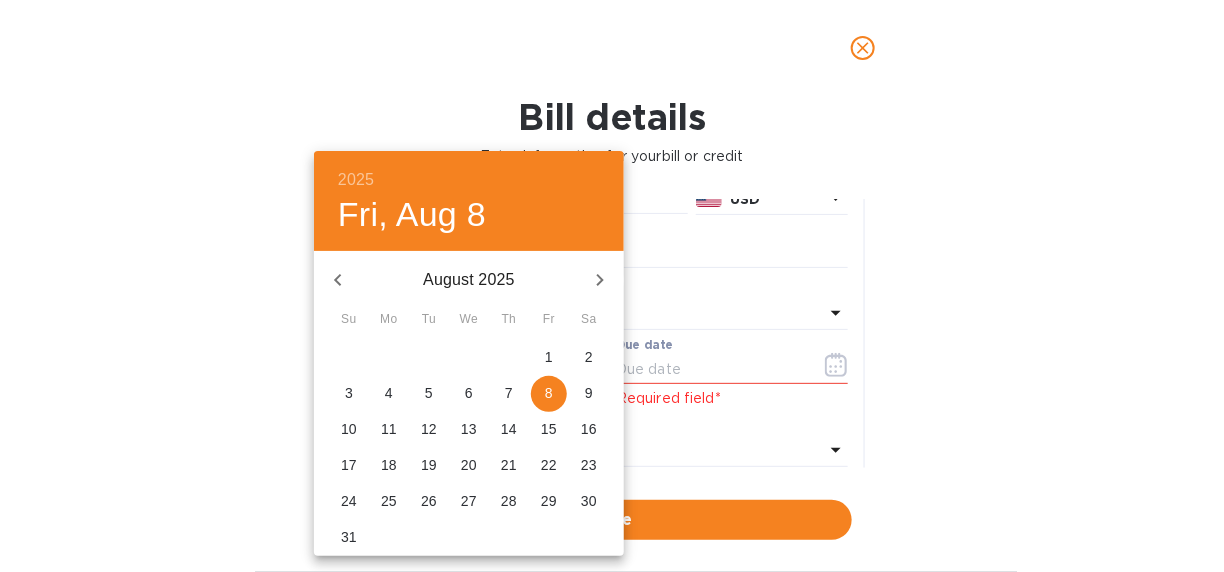 click 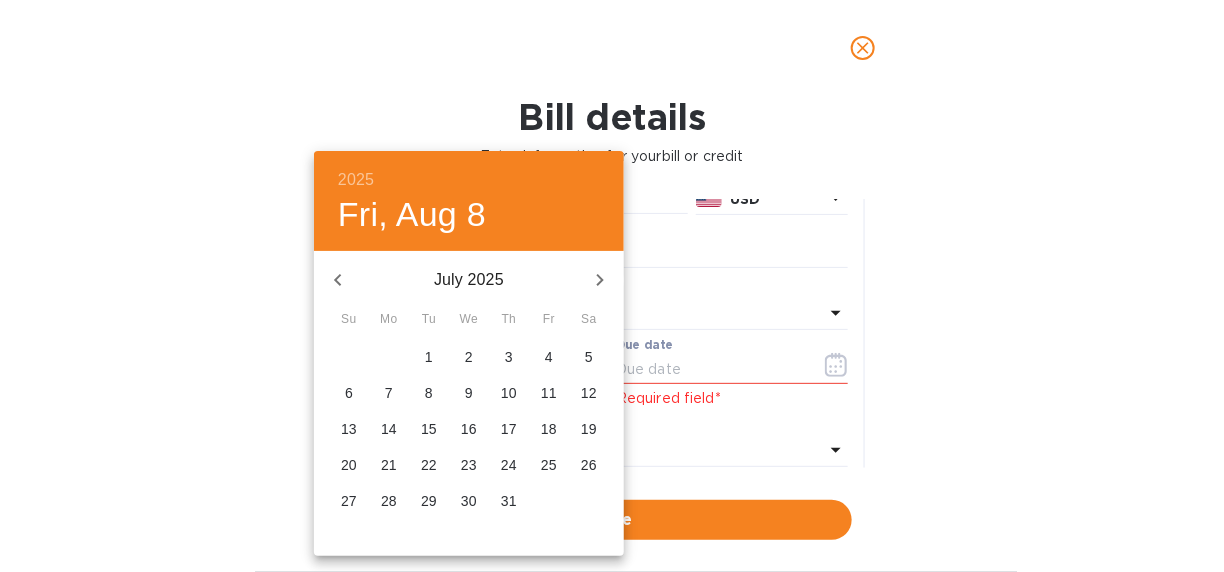 click on "8" at bounding box center [429, 393] 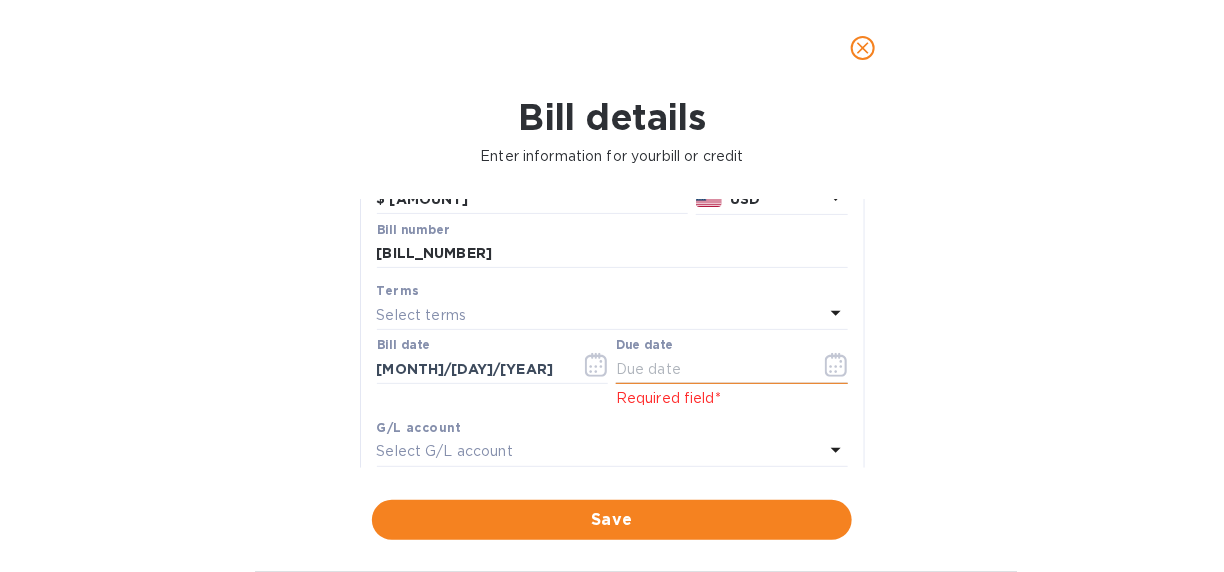 click 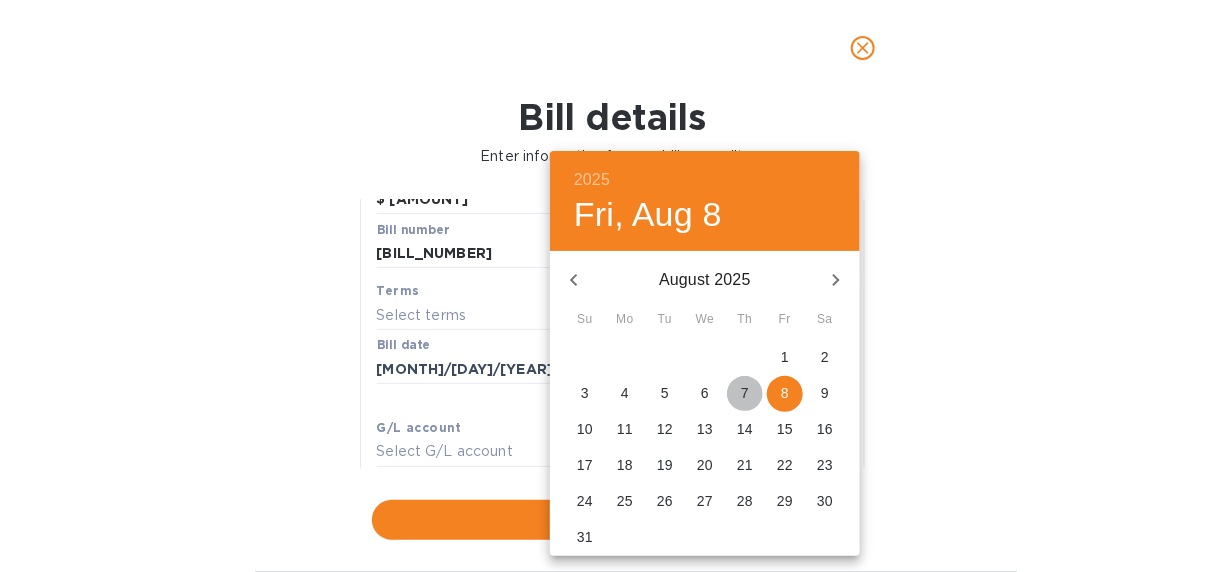 click on "7" at bounding box center (745, 393) 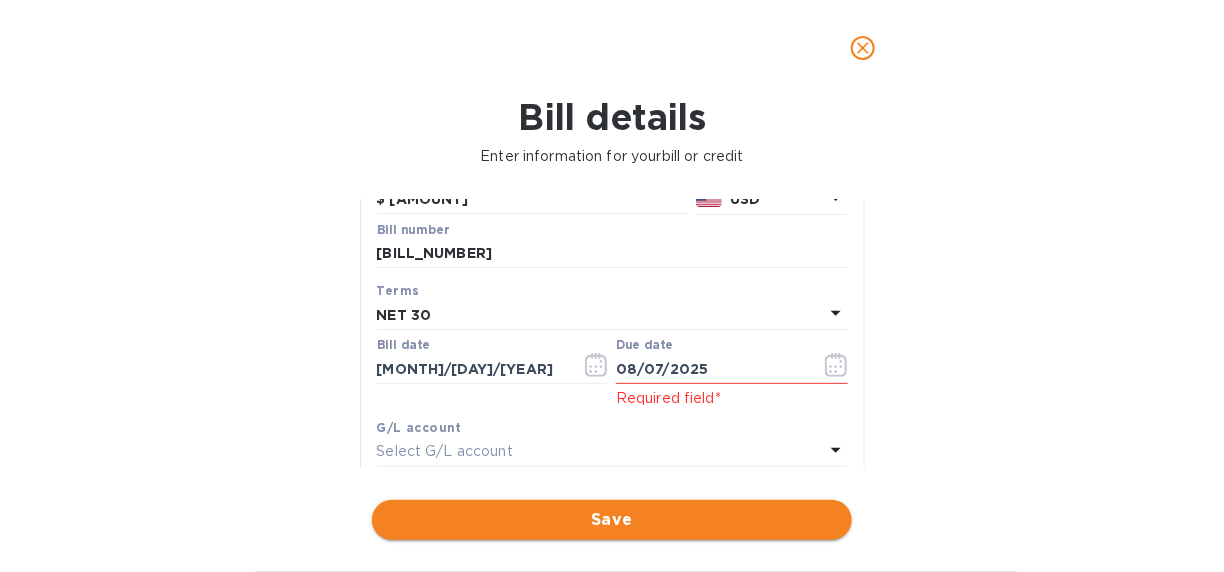 click on "Save" at bounding box center (612, 520) 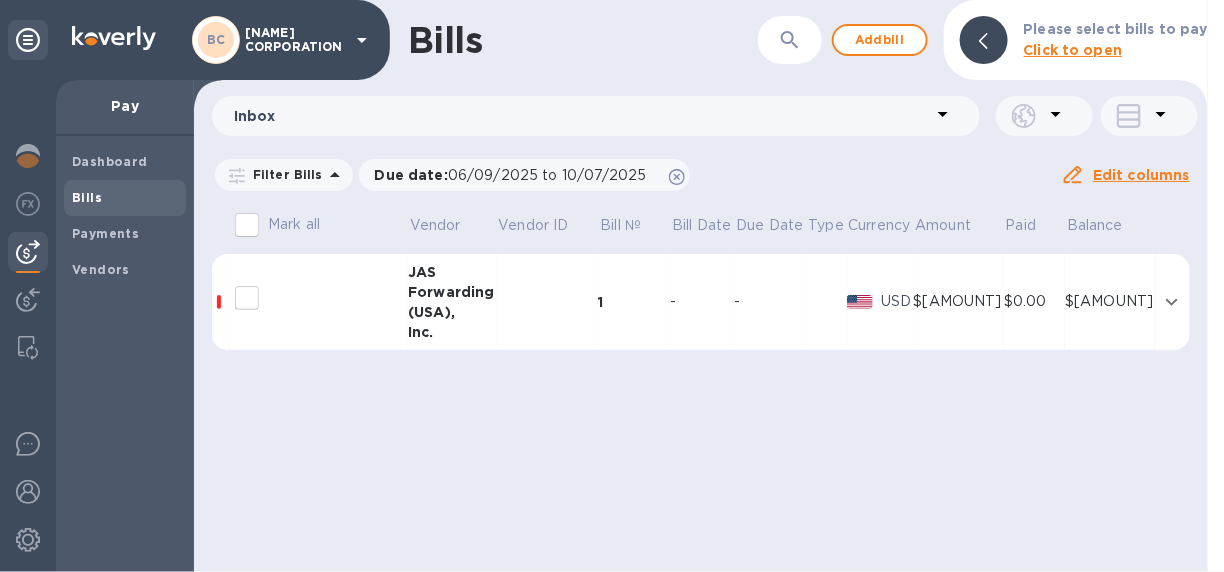 click on "Forwarding" at bounding box center (452, 292) 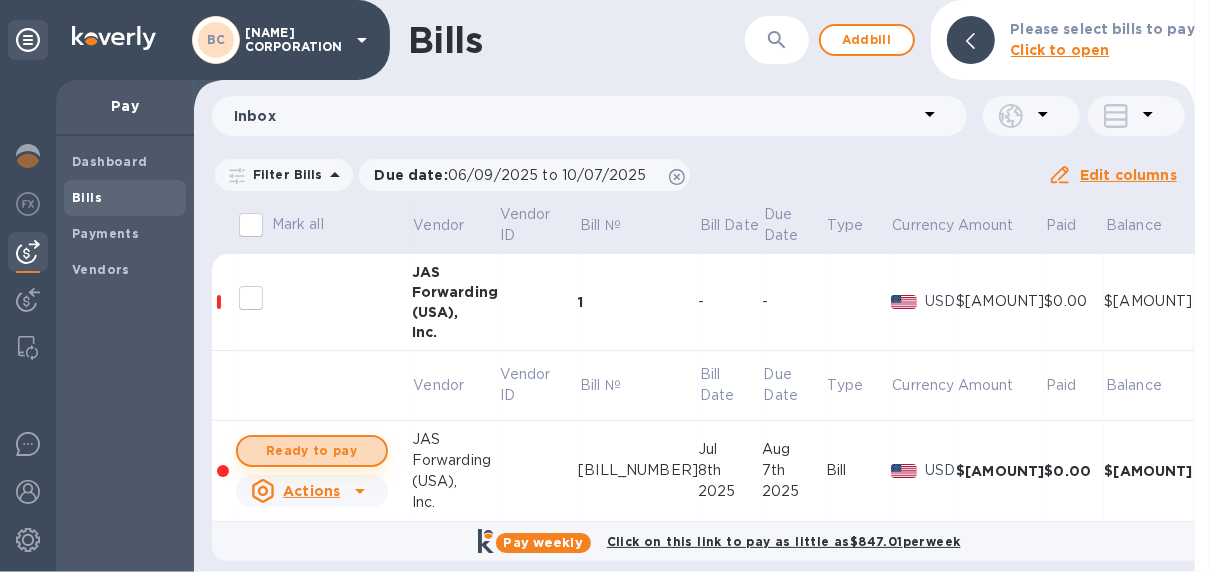 click on "Ready to pay" at bounding box center [312, 451] 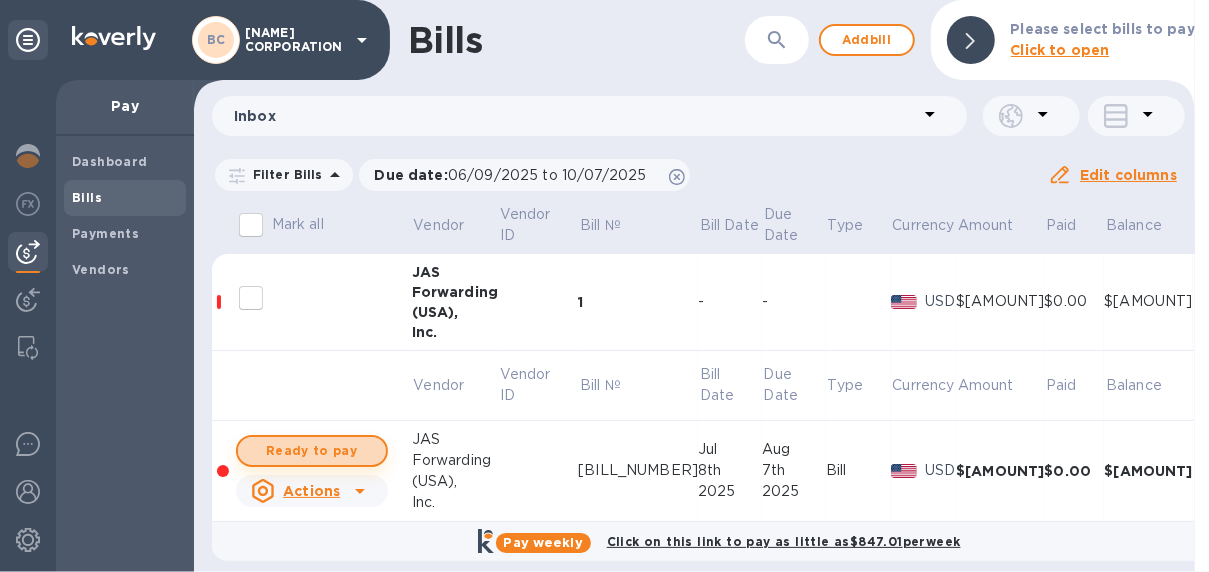 checkbox on "true" 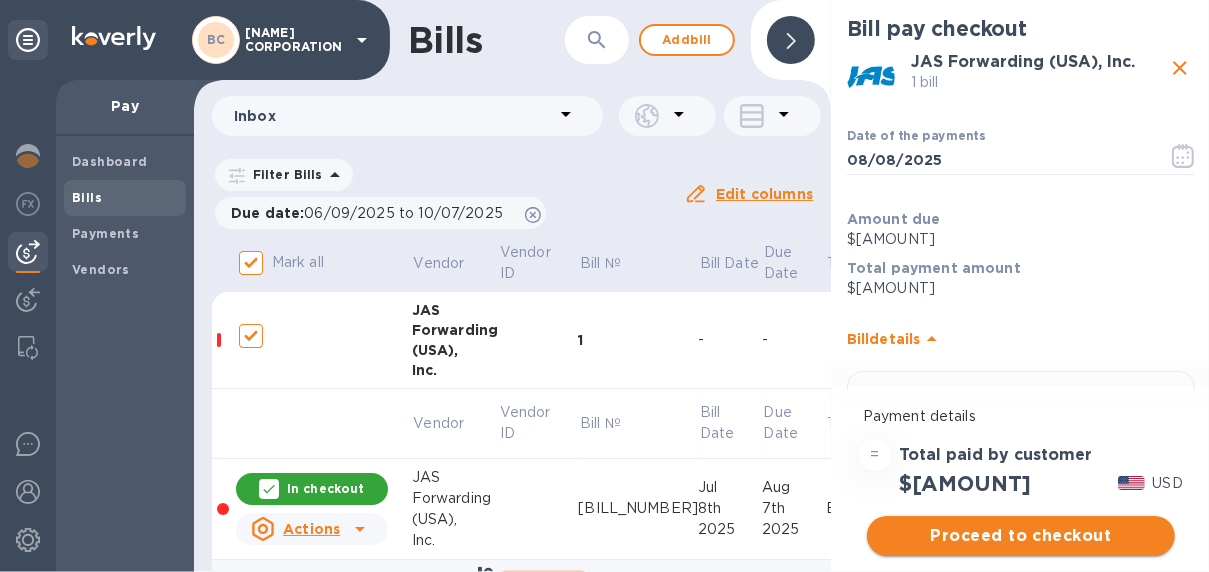 click on "Proceed to checkout" at bounding box center (1021, 536) 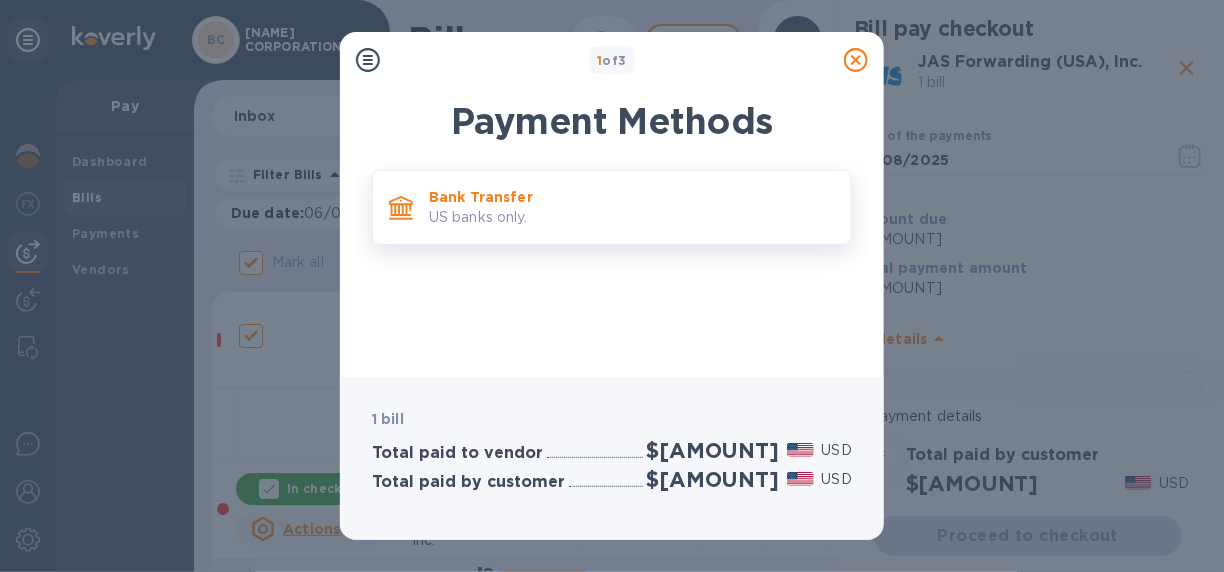 click on "Bank Transfer US banks only." at bounding box center (632, 207) 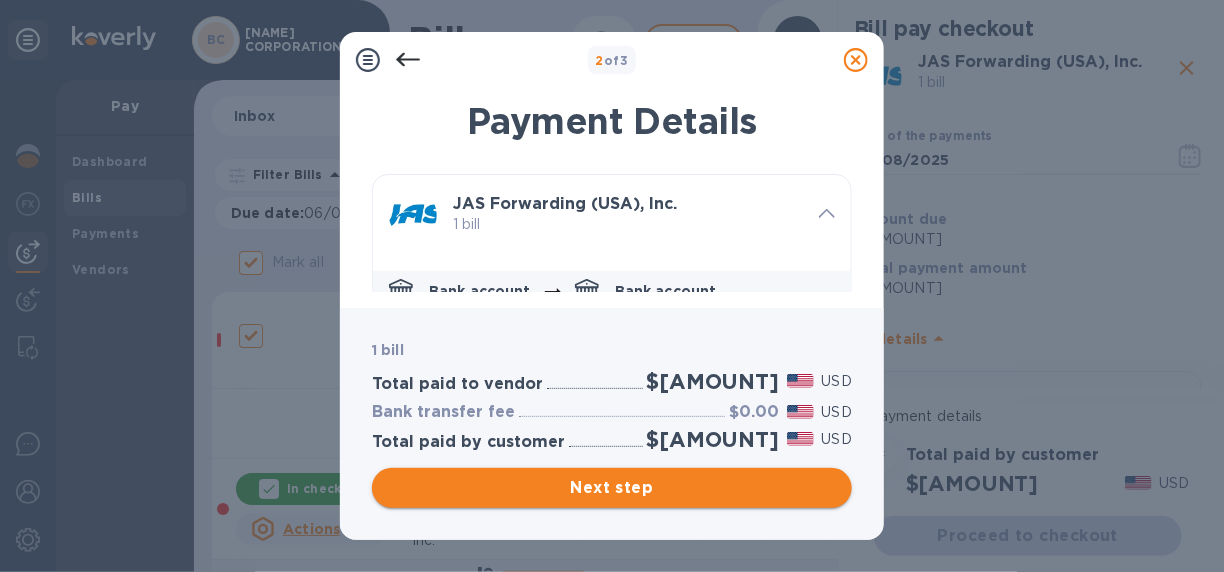 click on "Next step" at bounding box center [612, 488] 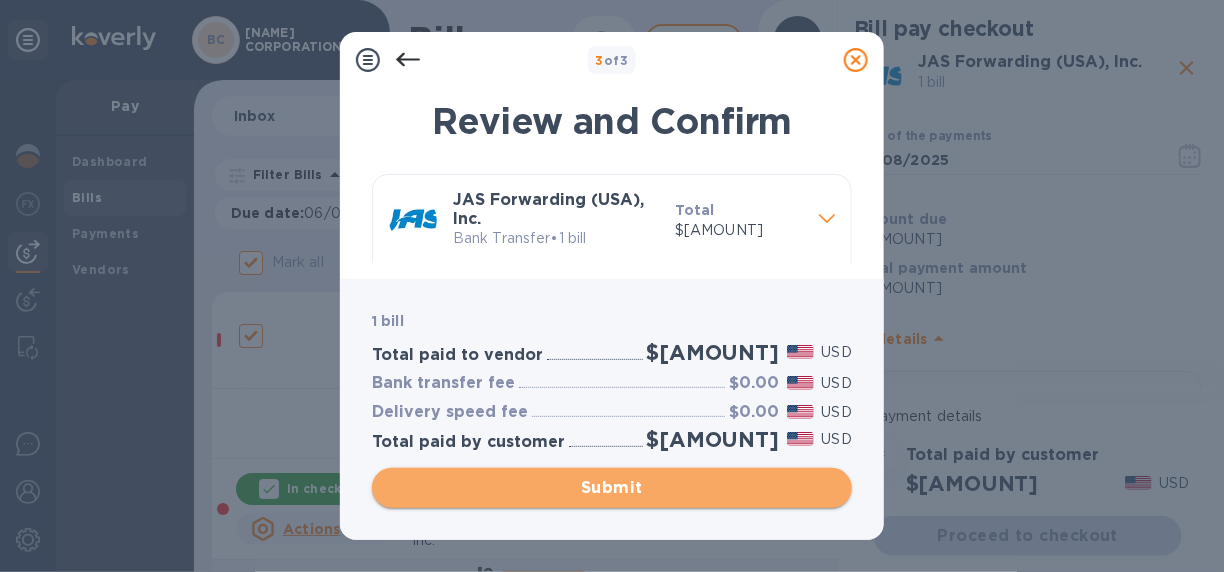 click on "Submit" at bounding box center [612, 488] 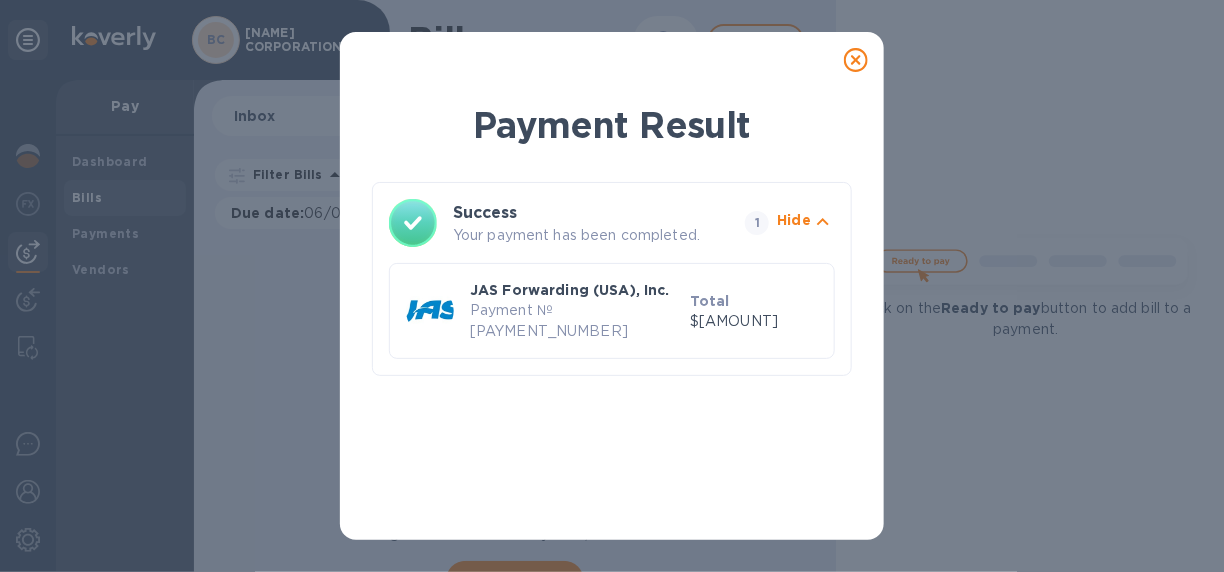 click 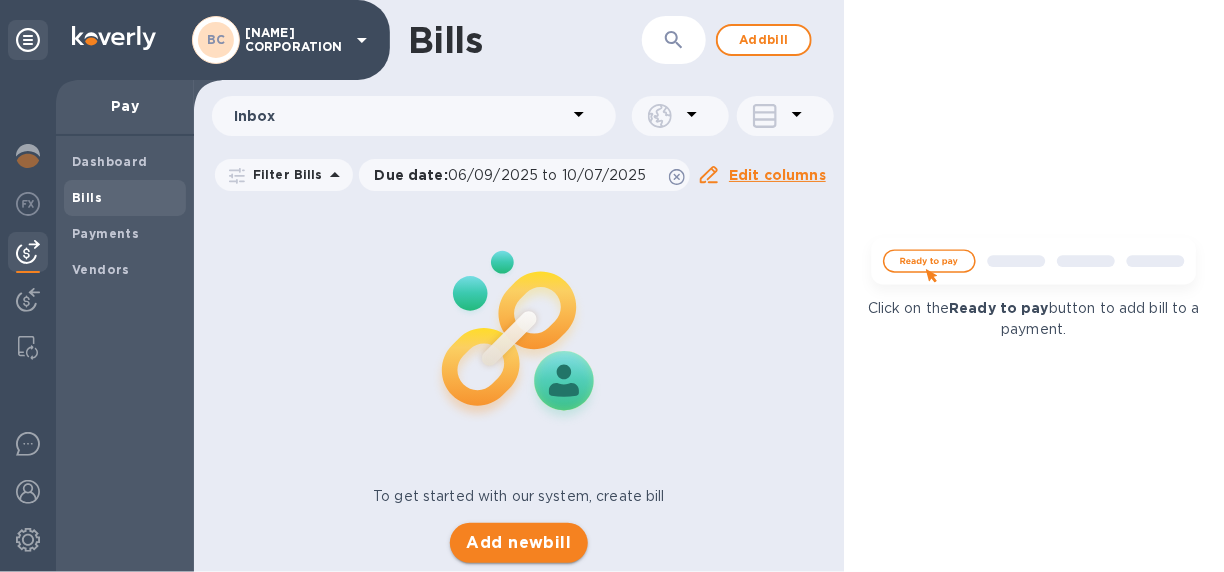 click on "Add new   bill" at bounding box center (518, 543) 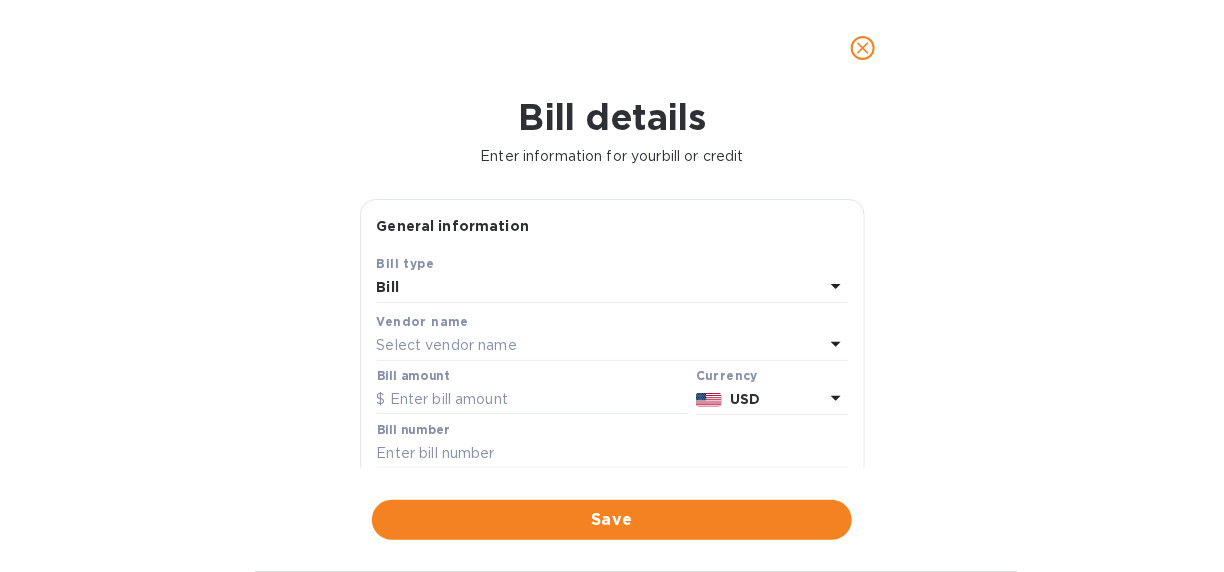 click on "Select vendor name" at bounding box center [447, 345] 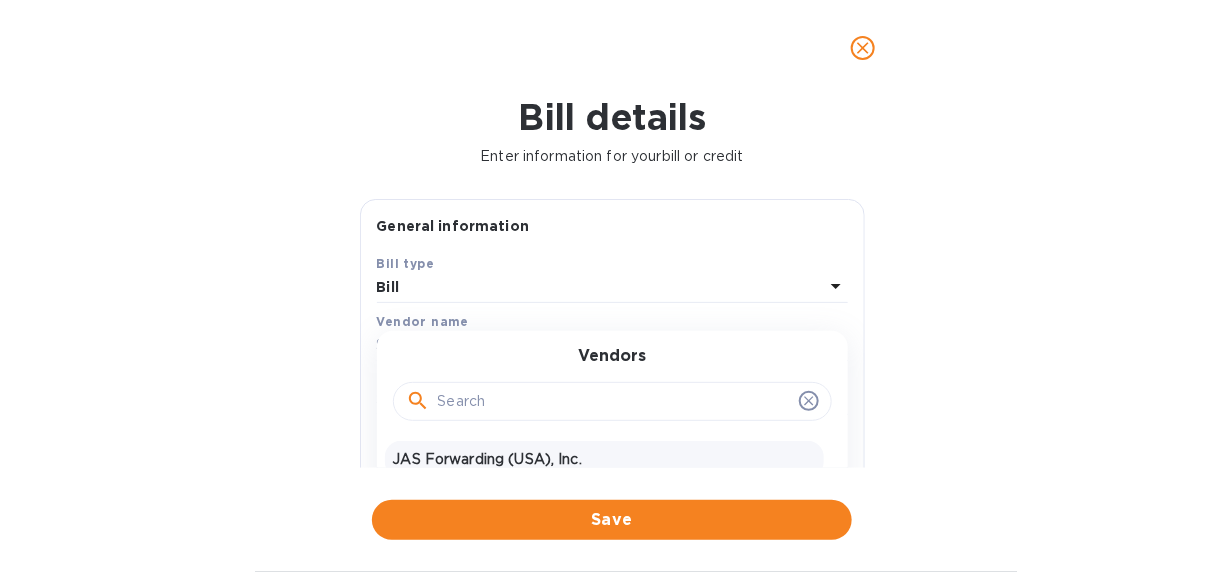 click on "JAS Forwarding (USA), Inc." at bounding box center (604, 459) 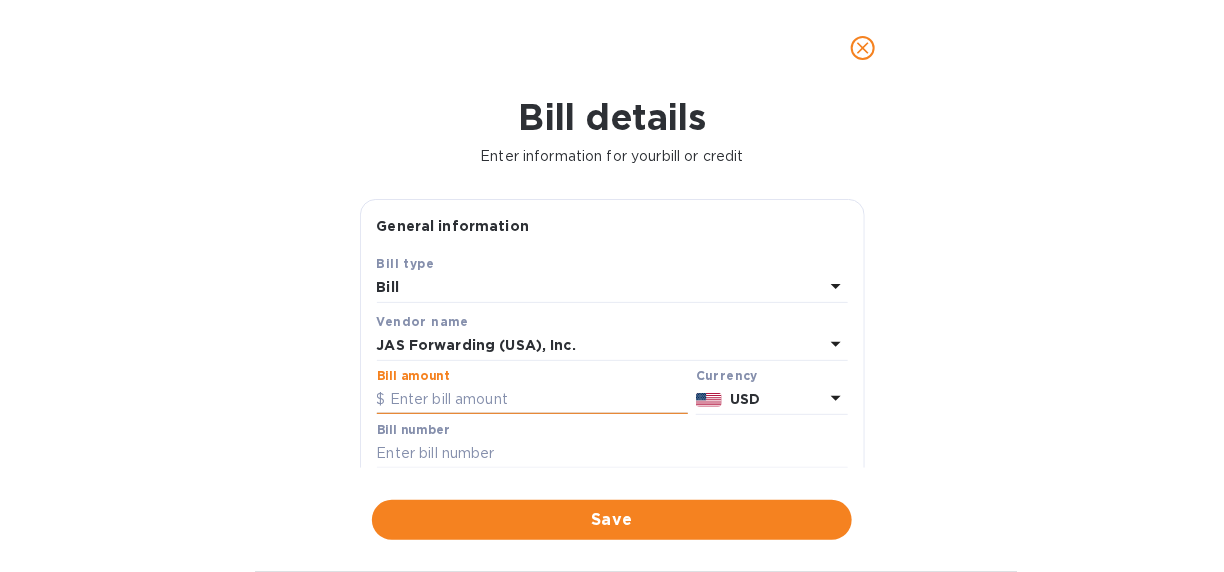 click at bounding box center [532, 400] 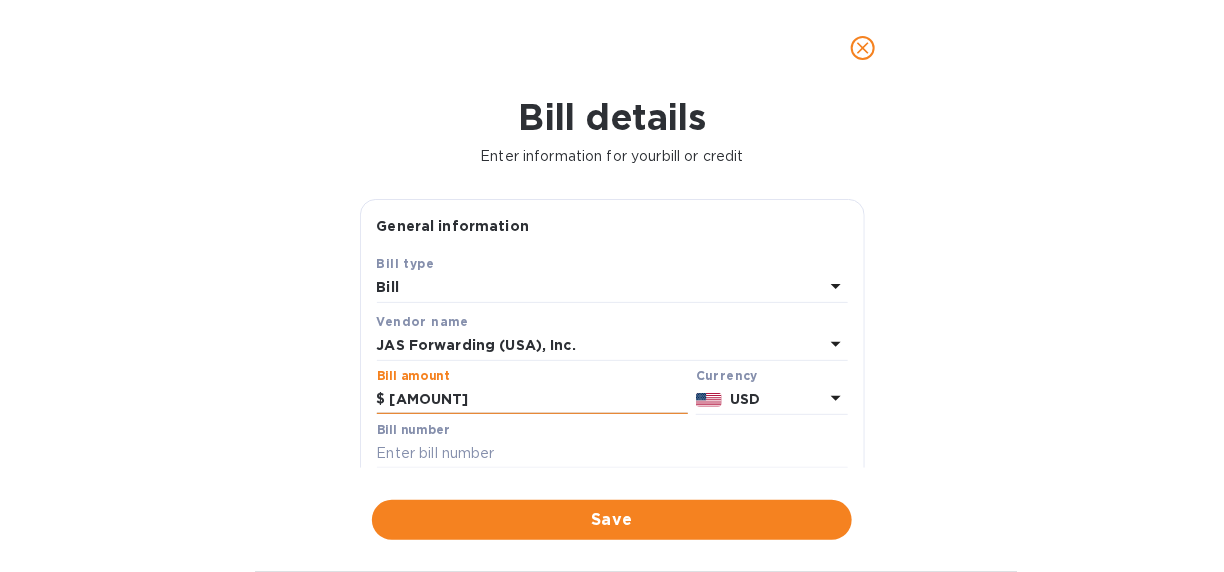 scroll, scrollTop: 100, scrollLeft: 0, axis: vertical 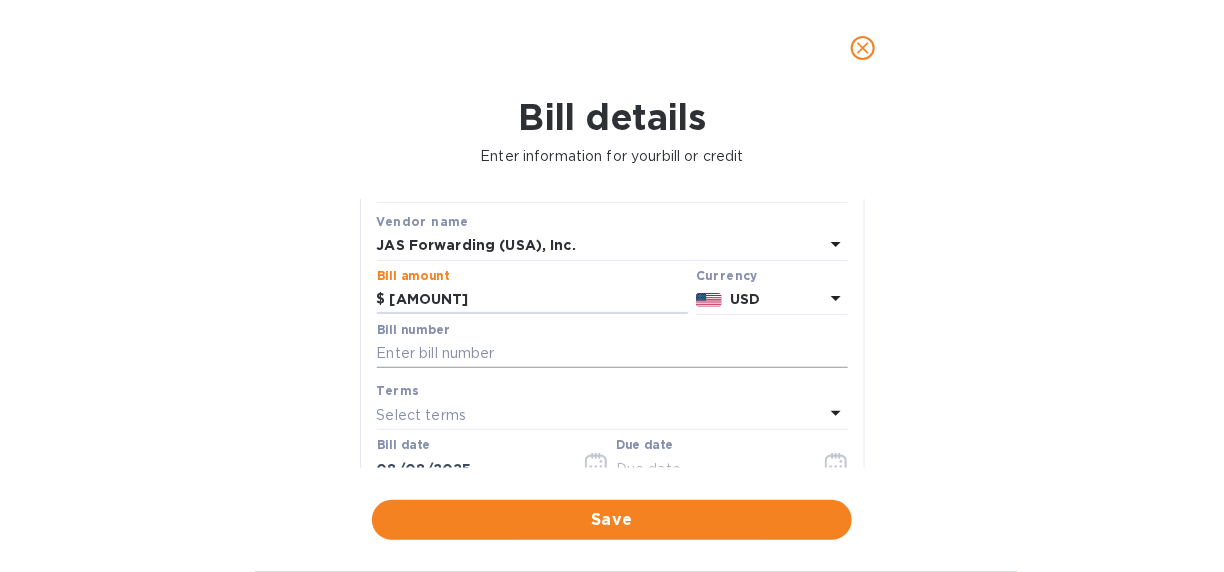 type on "[AMOUNT]" 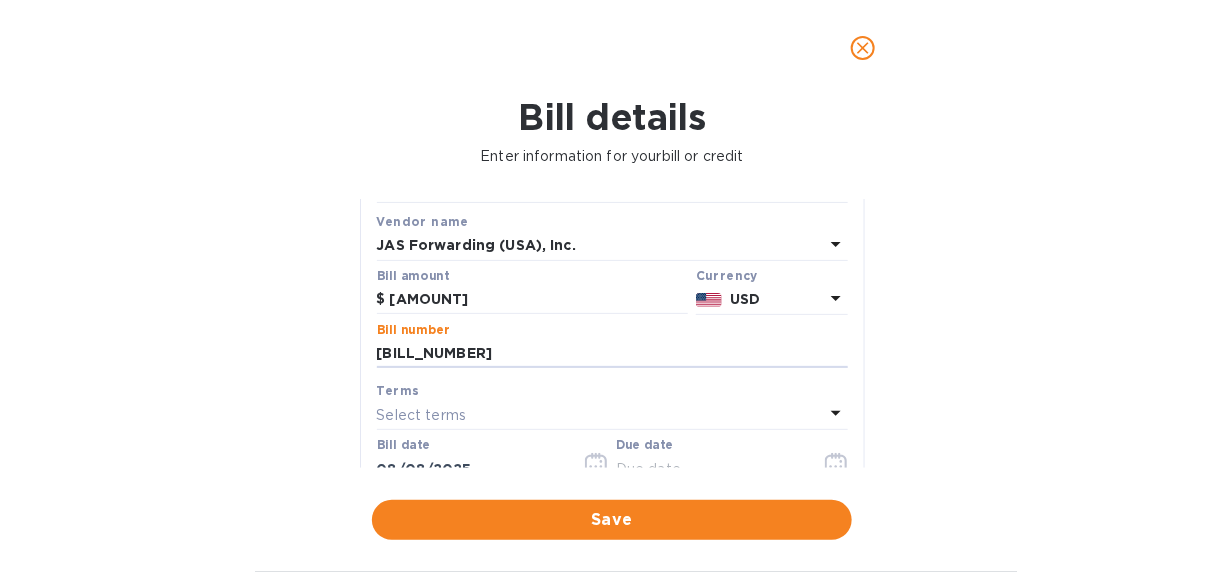 type on "[BILL_NUMBER]" 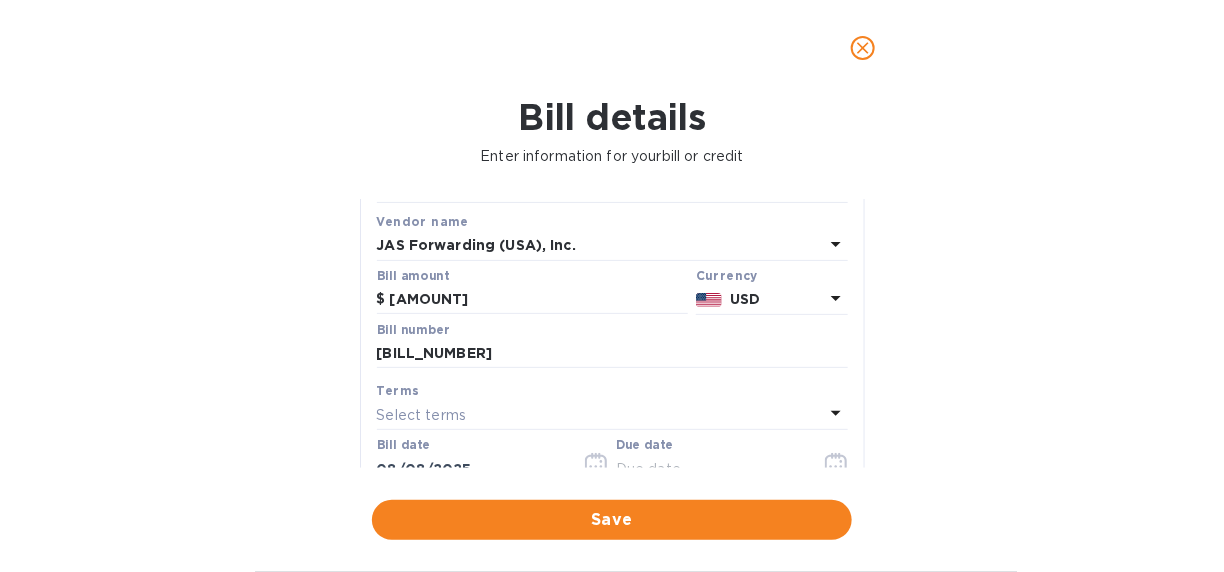 click on "Select terms" at bounding box center [422, 415] 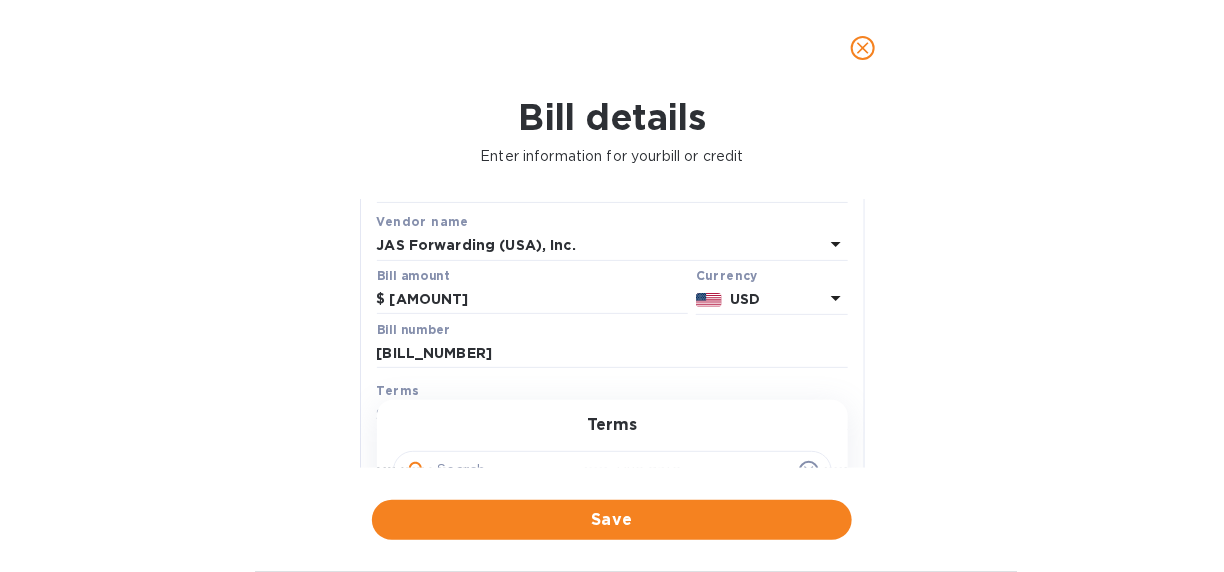 scroll, scrollTop: 200, scrollLeft: 0, axis: vertical 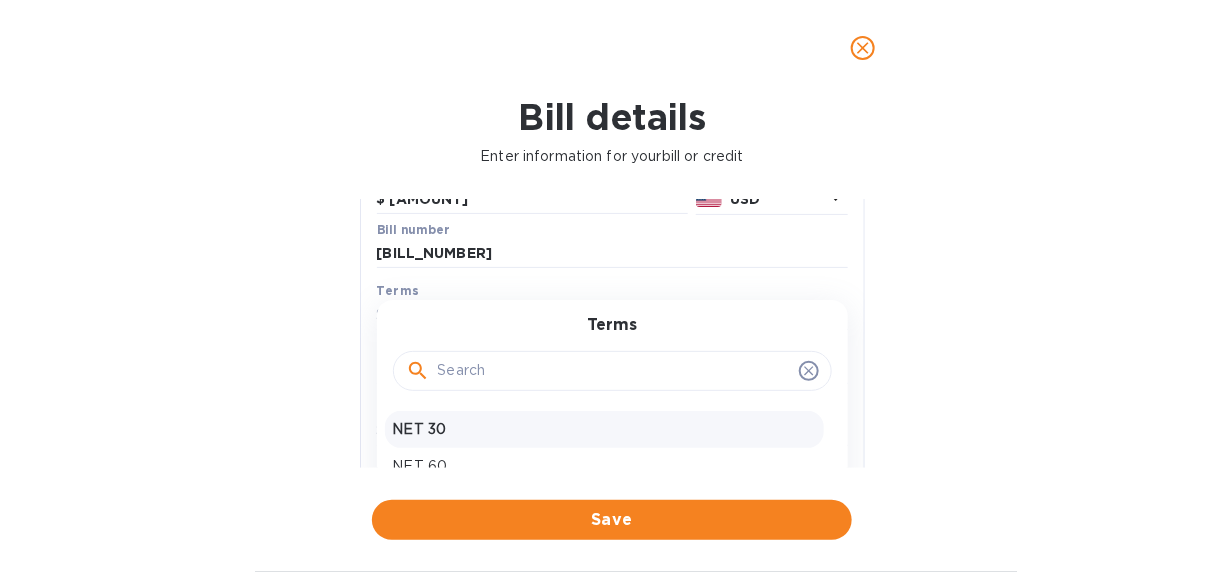 click on "NET 30" at bounding box center (604, 429) 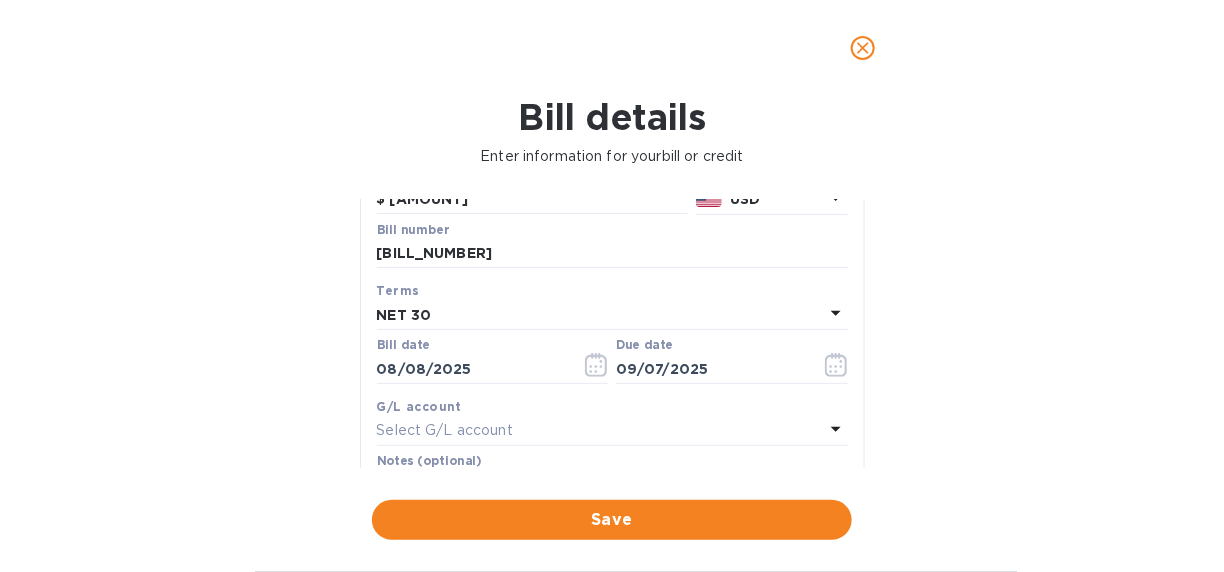 scroll, scrollTop: 300, scrollLeft: 0, axis: vertical 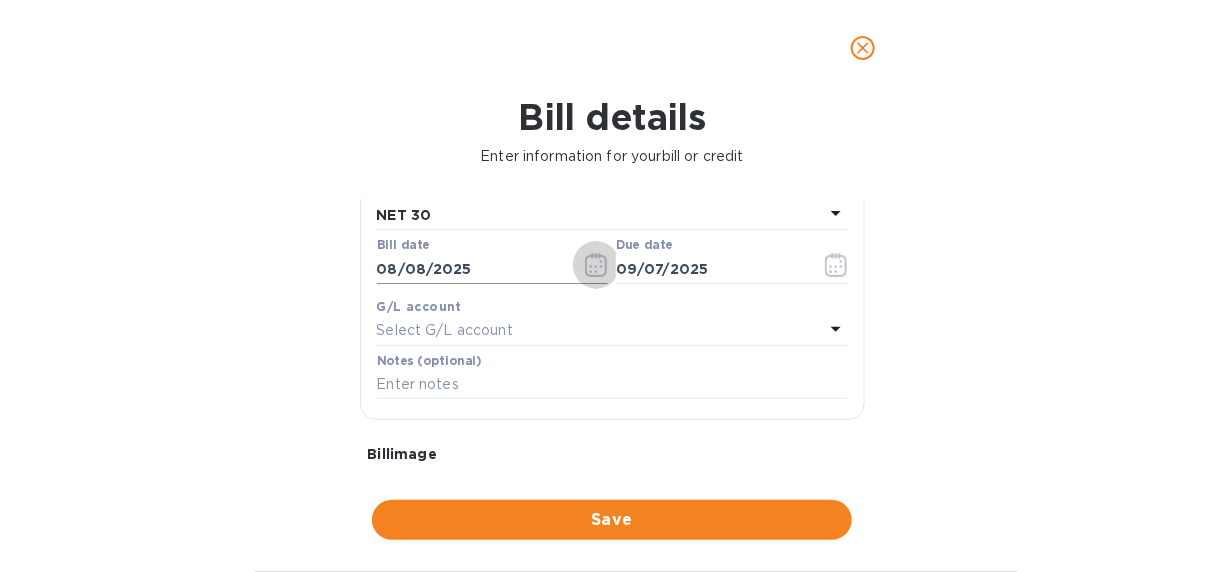 click 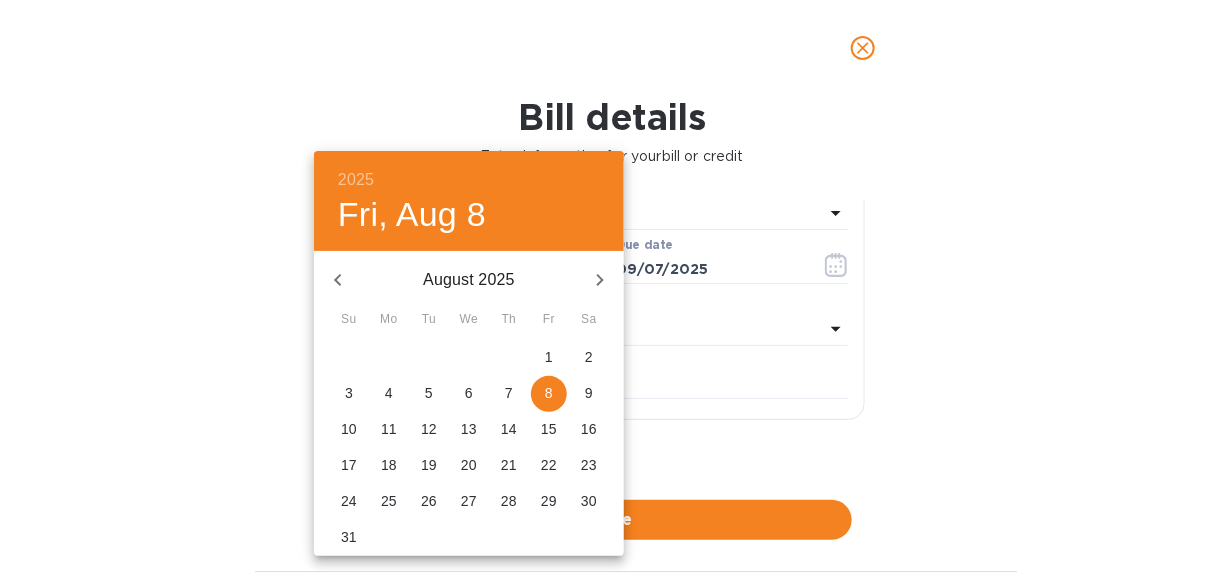 click 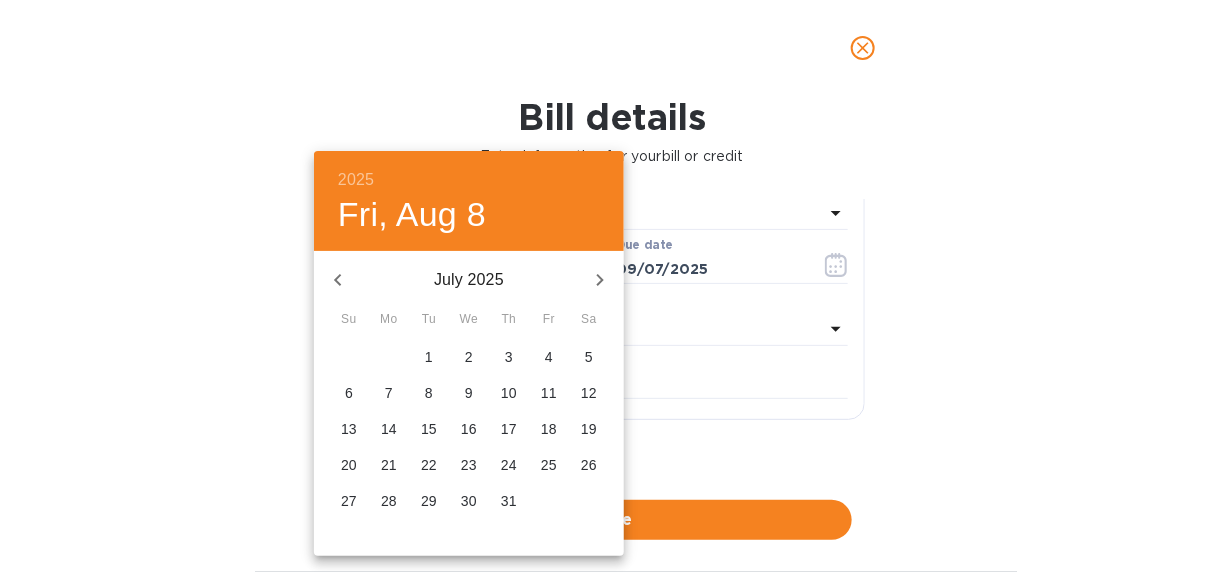 click on "10" at bounding box center (509, 393) 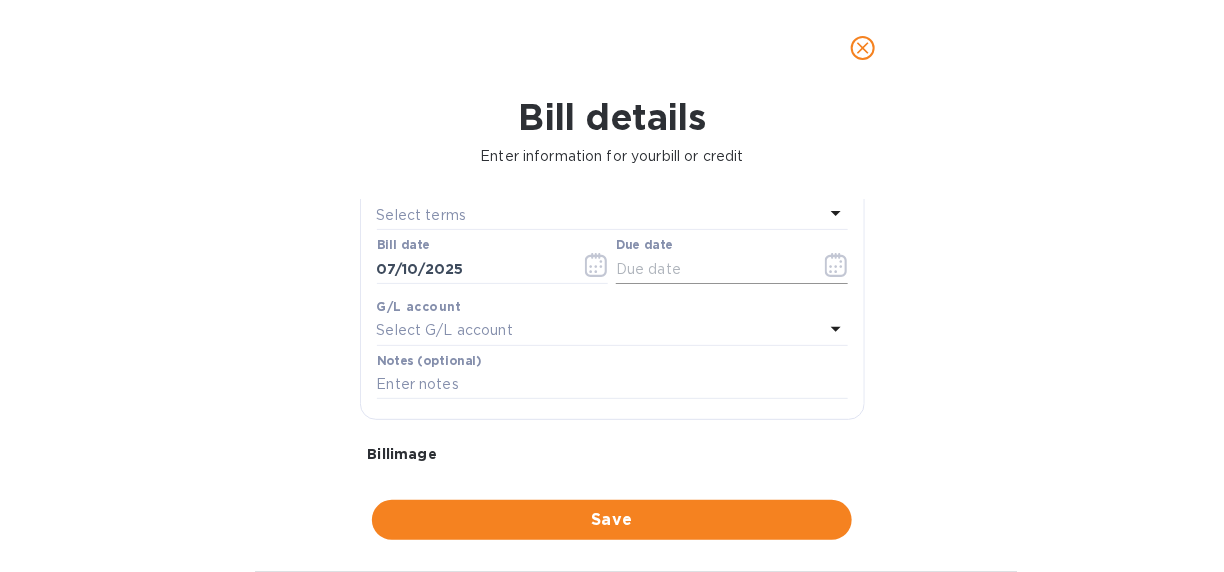 click 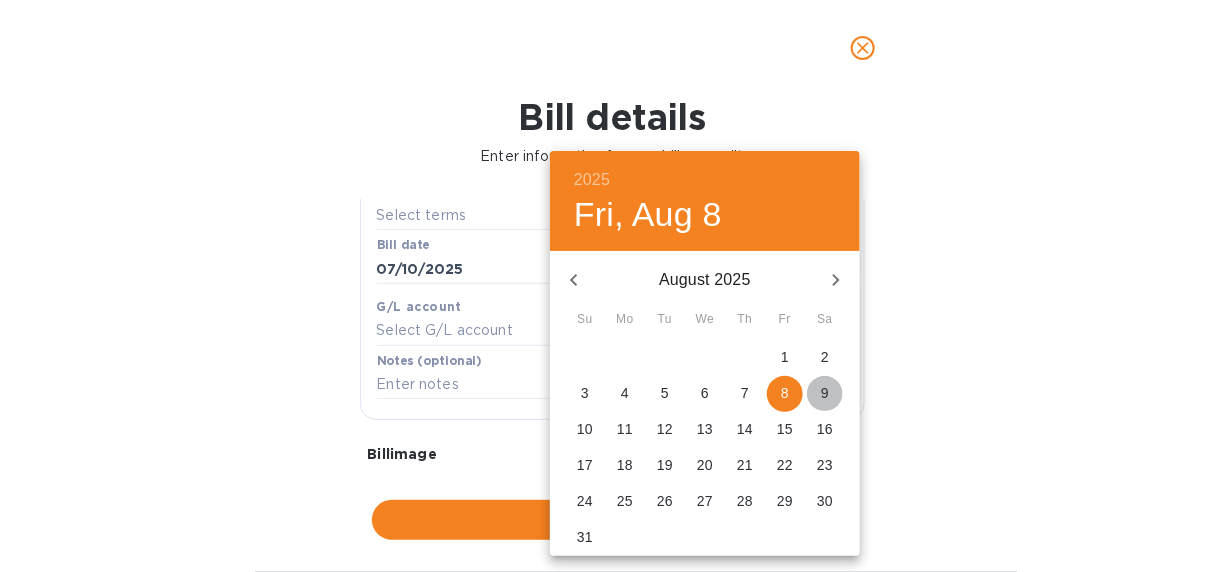 click on "9" at bounding box center (825, 393) 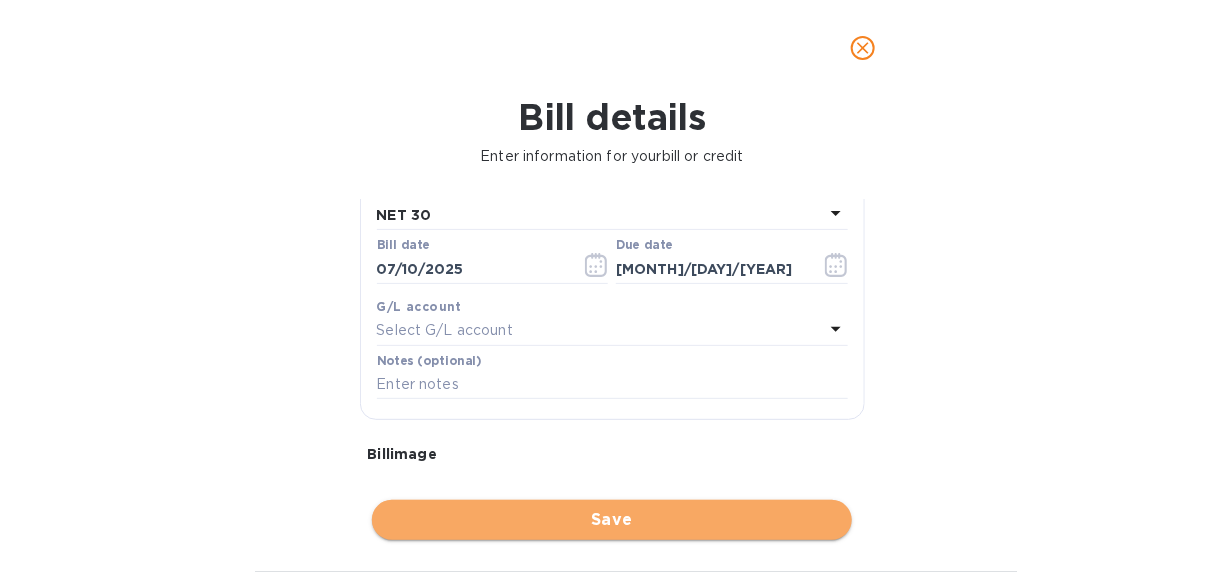 click on "Save" at bounding box center (612, 520) 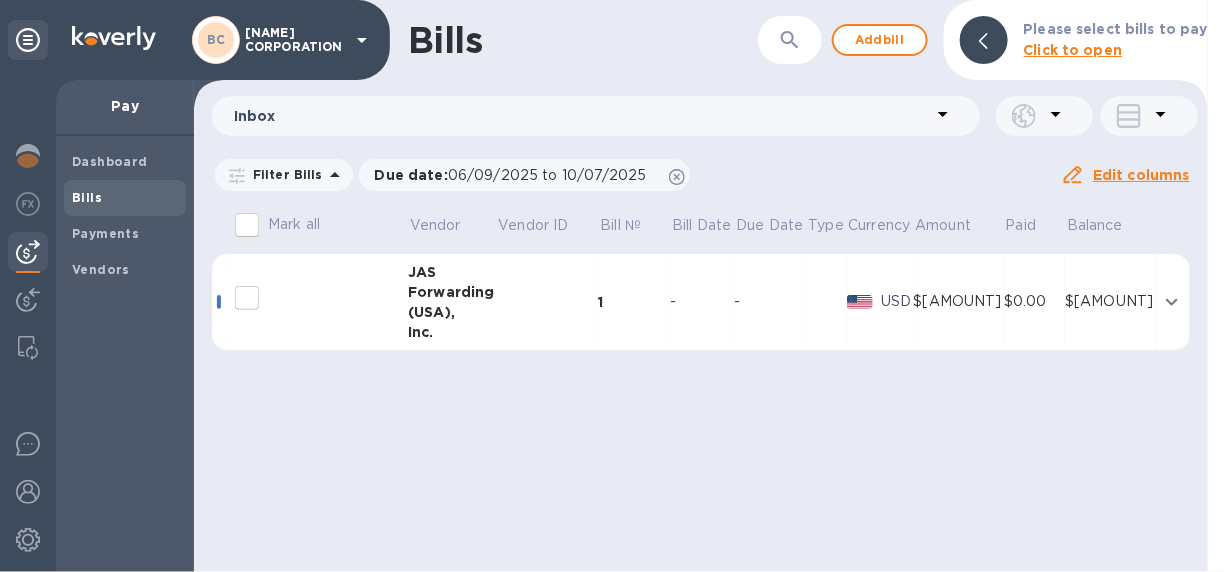 click on "Forwarding" at bounding box center [452, 292] 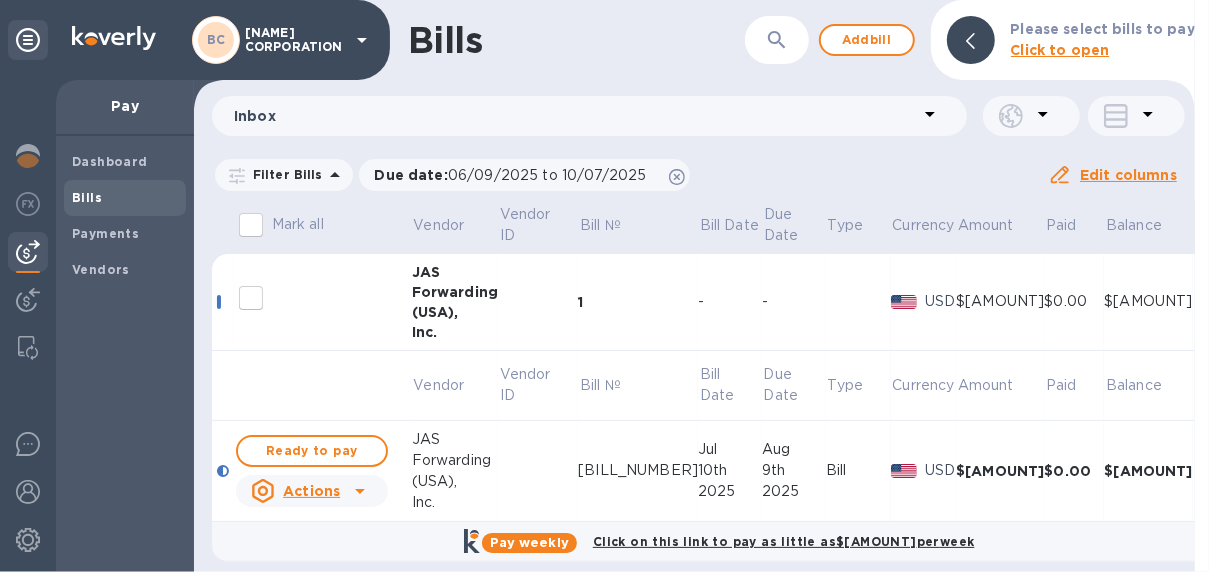 click at bounding box center (538, 471) 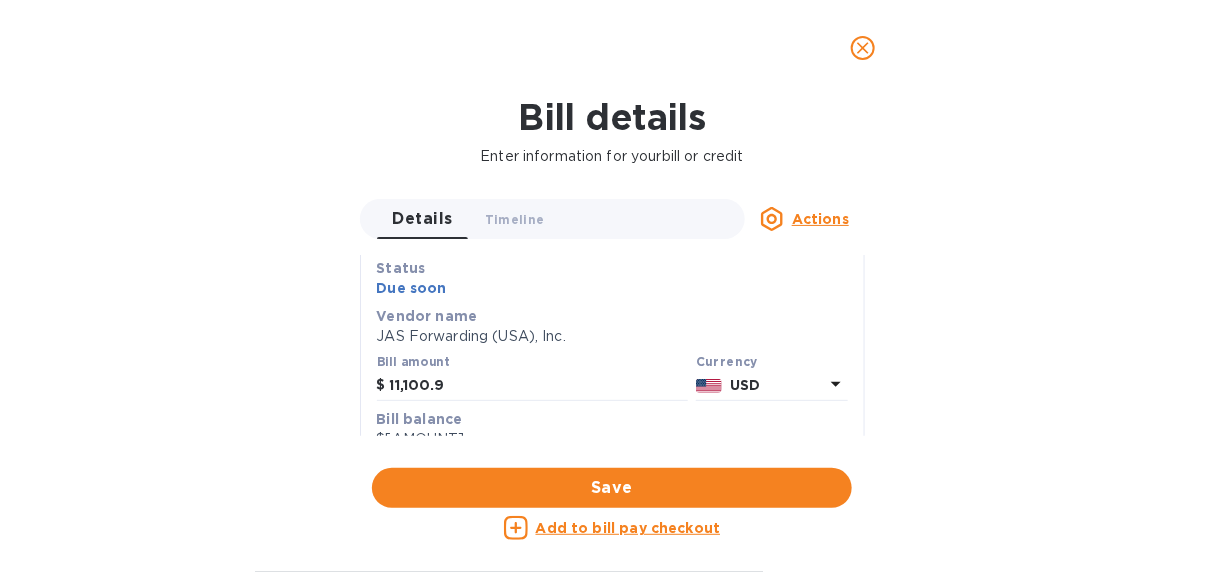 scroll, scrollTop: 200, scrollLeft: 0, axis: vertical 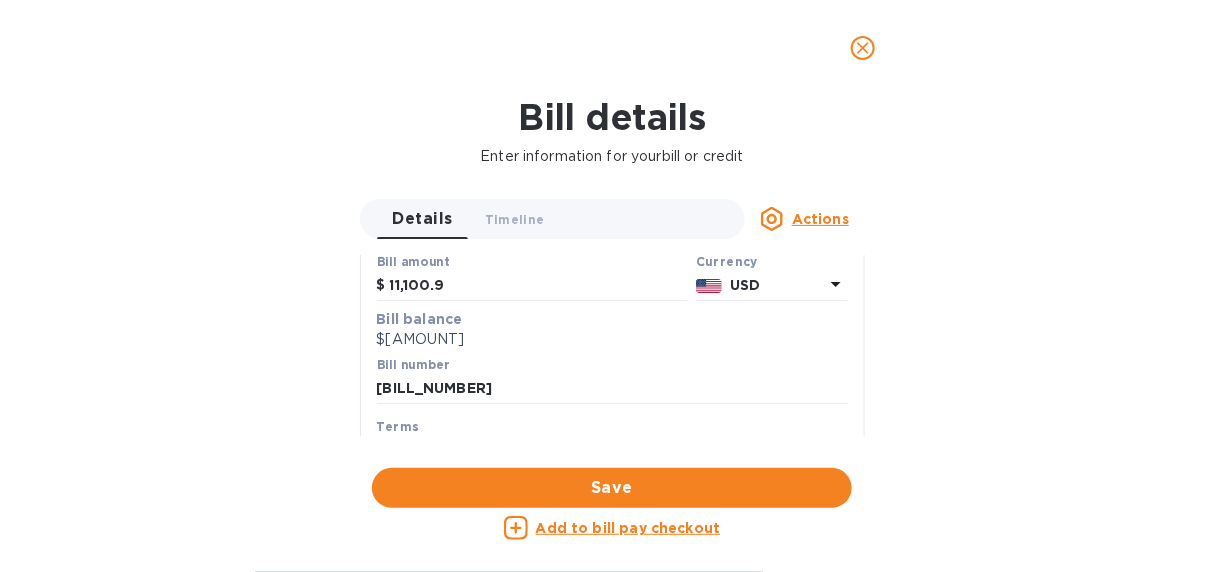 click on "$[AMOUNT]" at bounding box center [612, 339] 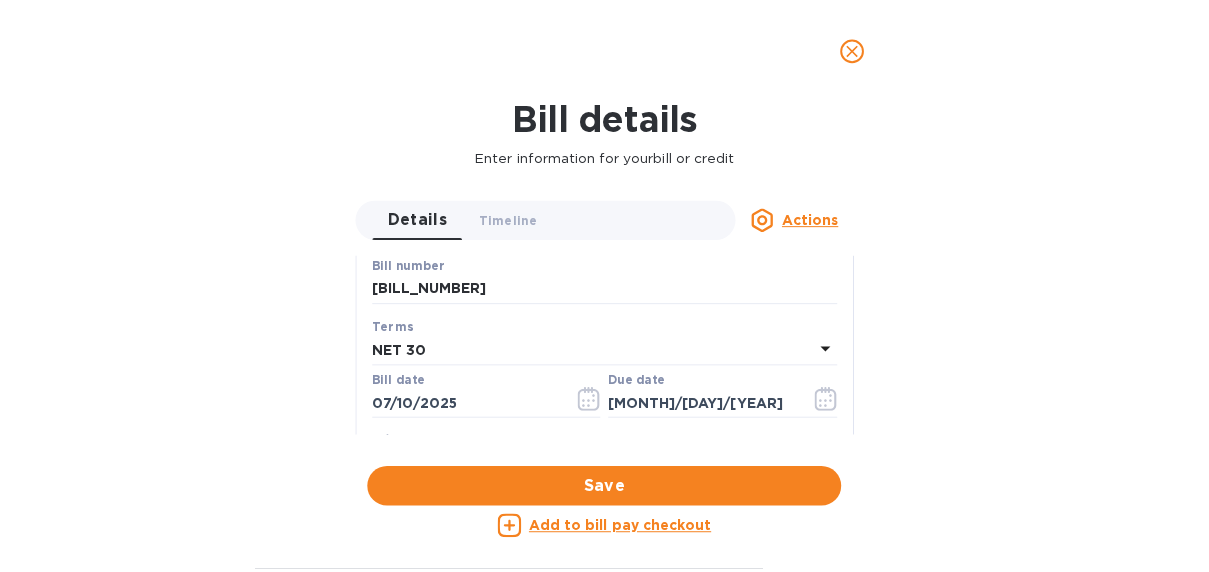 scroll, scrollTop: 400, scrollLeft: 0, axis: vertical 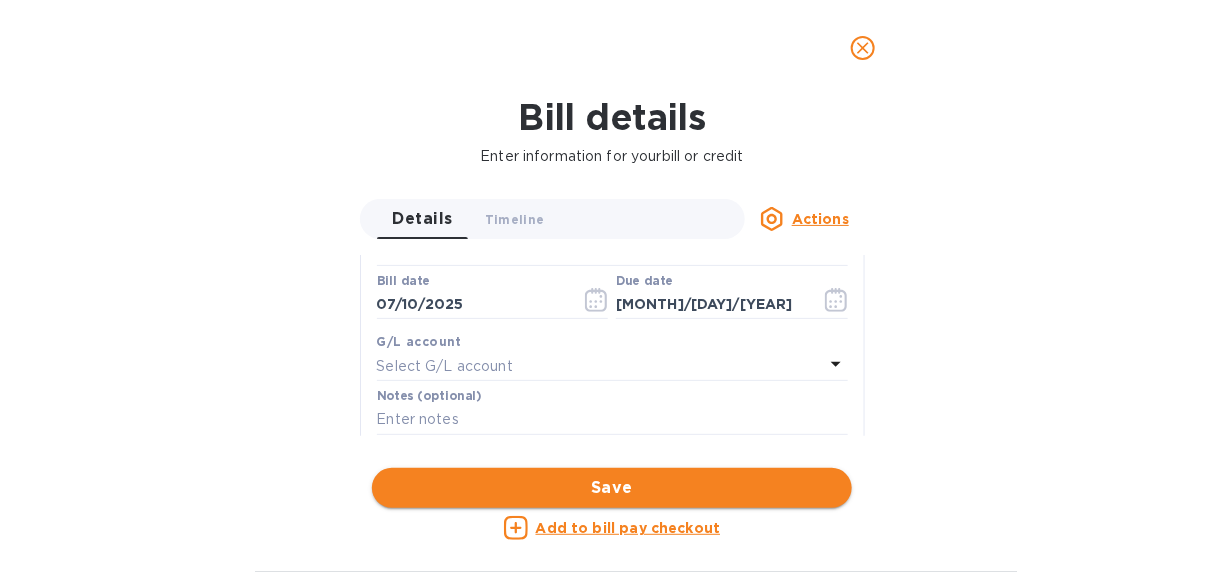 click on "Save" at bounding box center [612, 488] 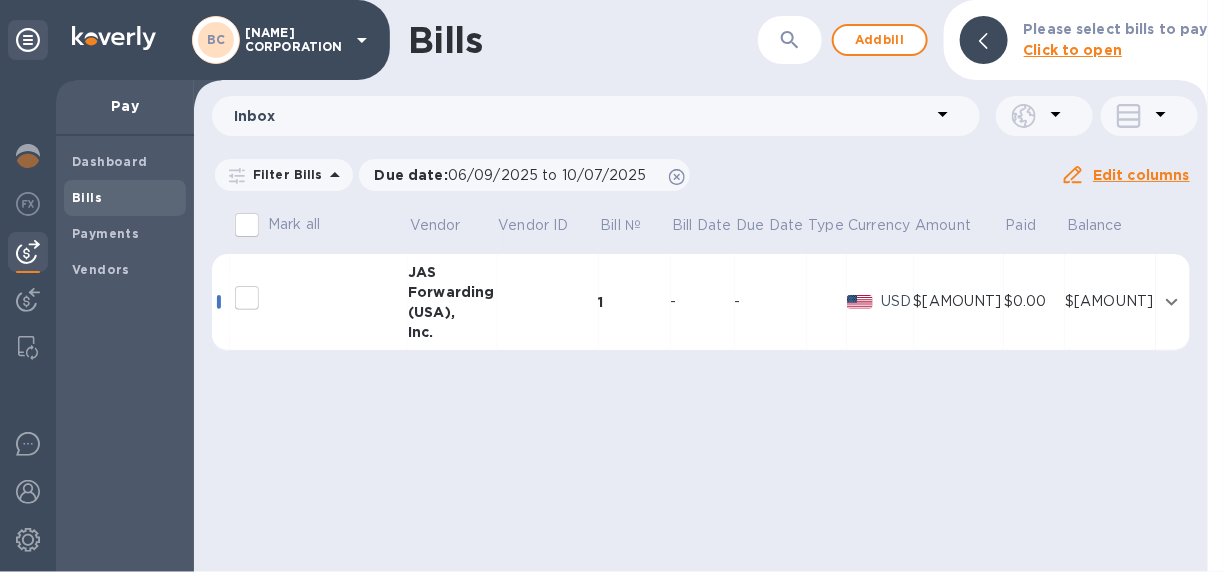 click on "Forwarding" at bounding box center [452, 292] 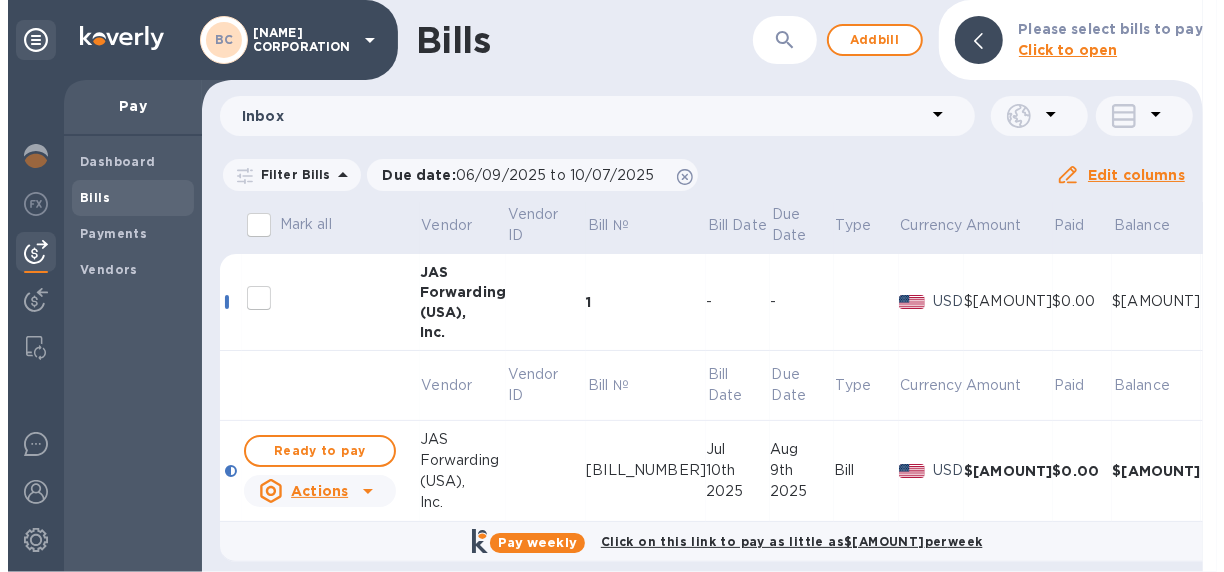 scroll, scrollTop: 29, scrollLeft: 0, axis: vertical 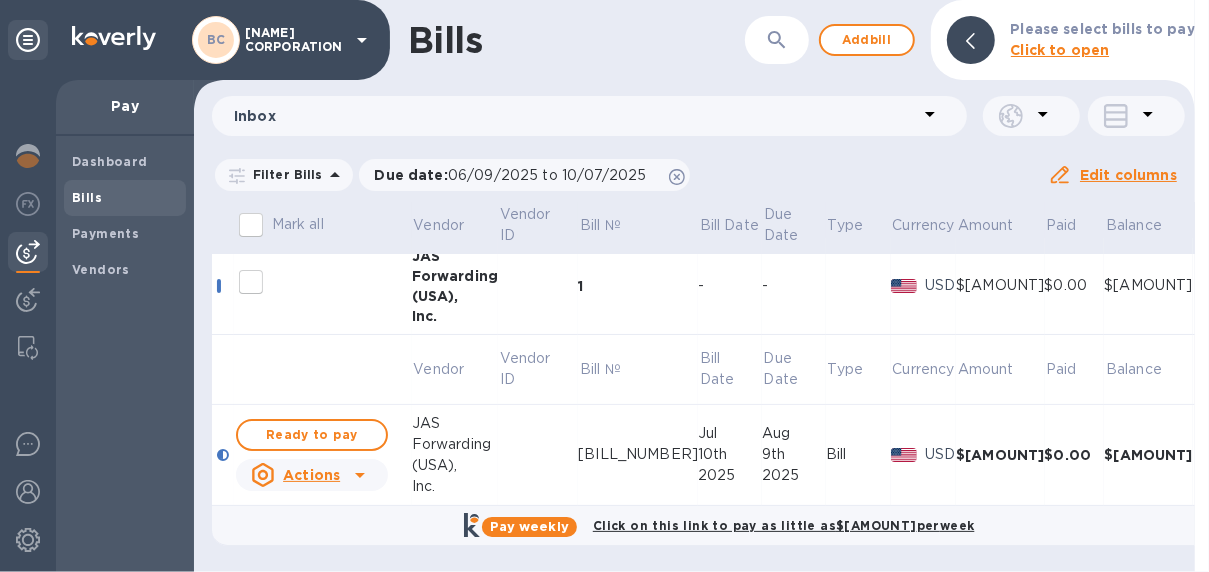 click on "Forwarding" at bounding box center (455, 444) 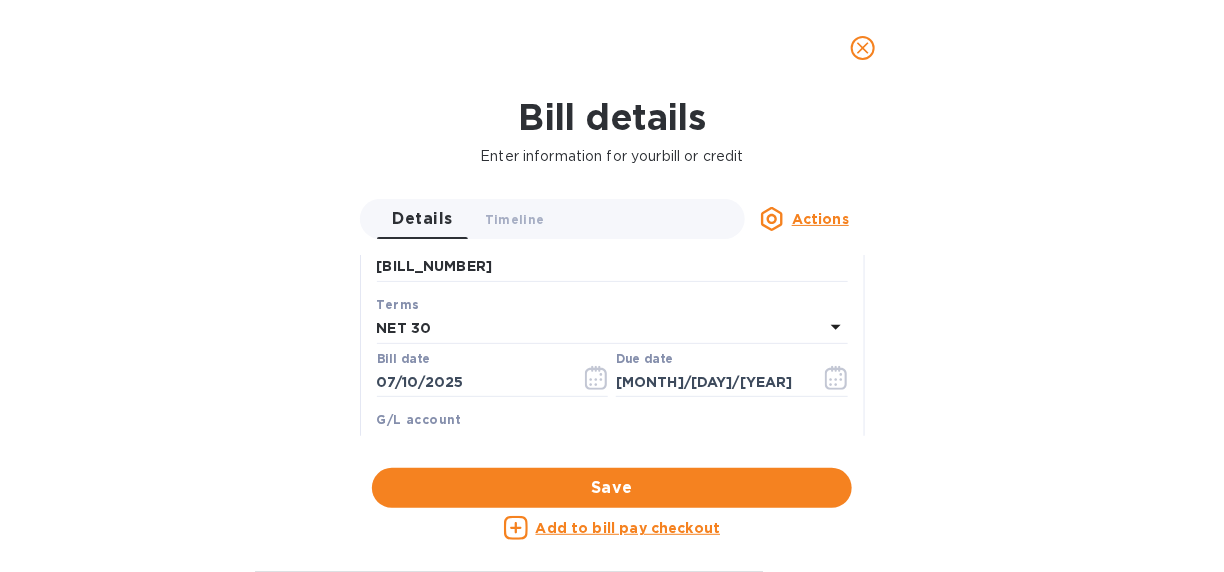 scroll, scrollTop: 0, scrollLeft: 0, axis: both 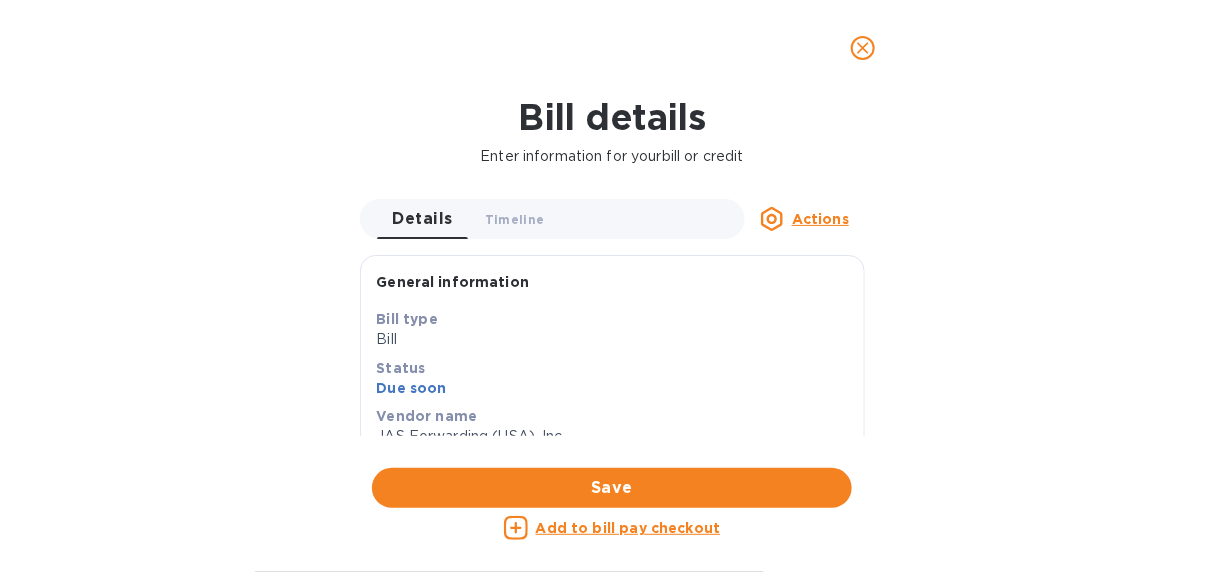 click 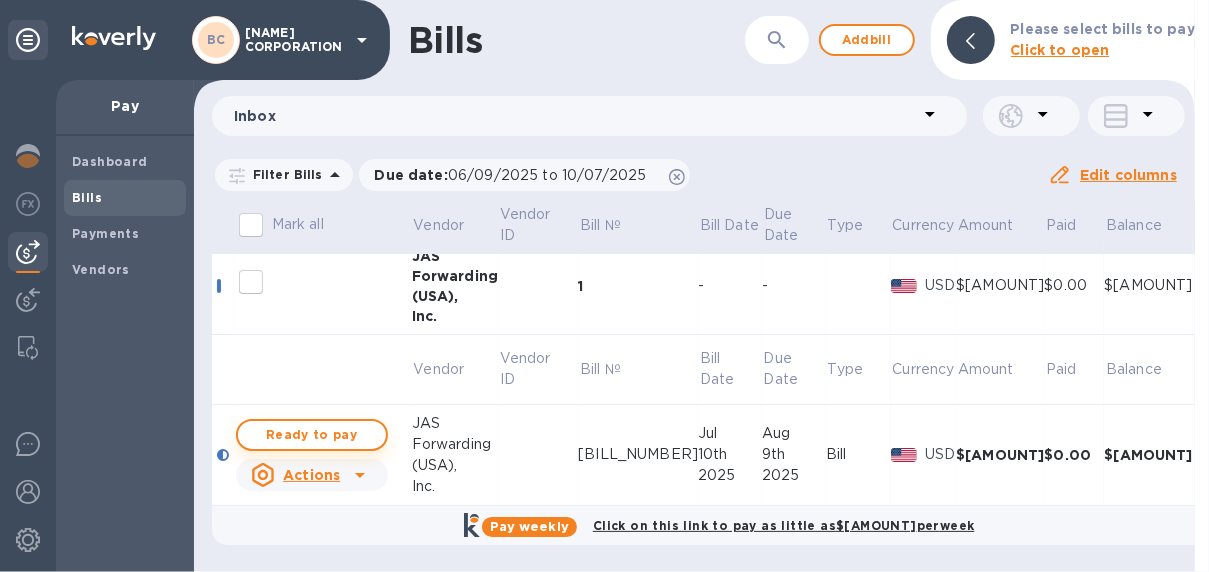 click on "Ready to pay" at bounding box center [312, 435] 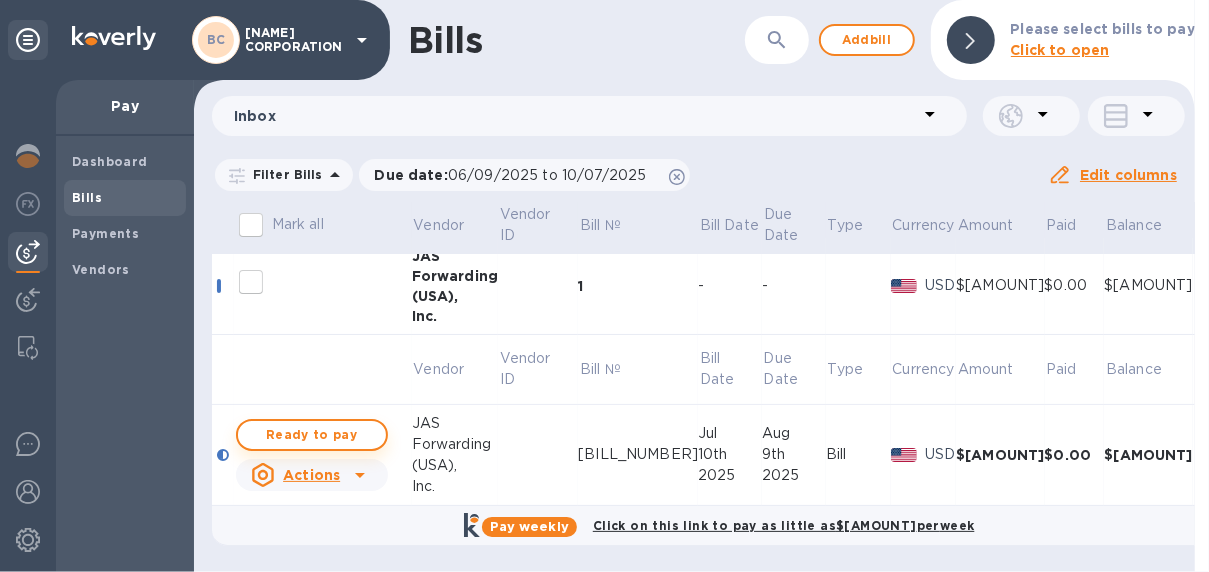 checkbox on "true" 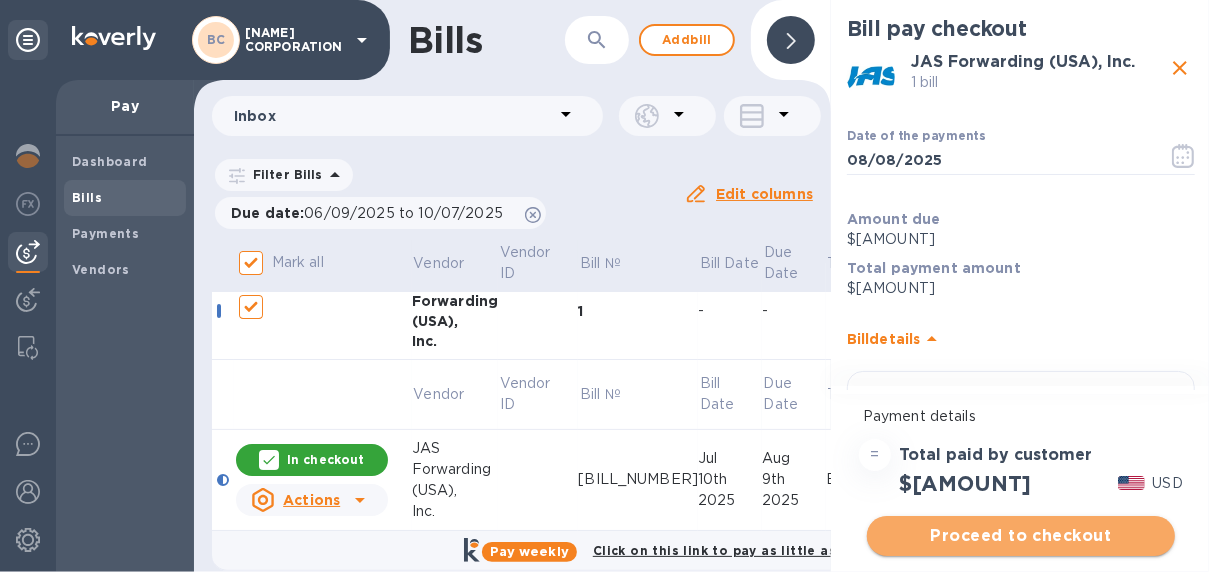 click on "Proceed to checkout" at bounding box center (1021, 536) 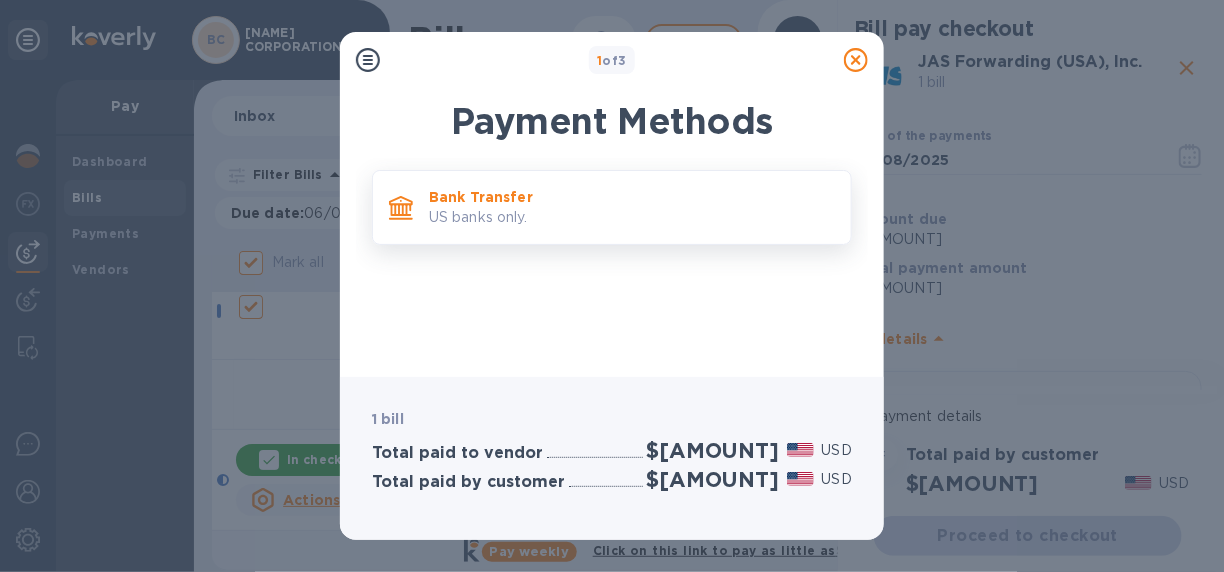 click on "US banks only." at bounding box center (632, 217) 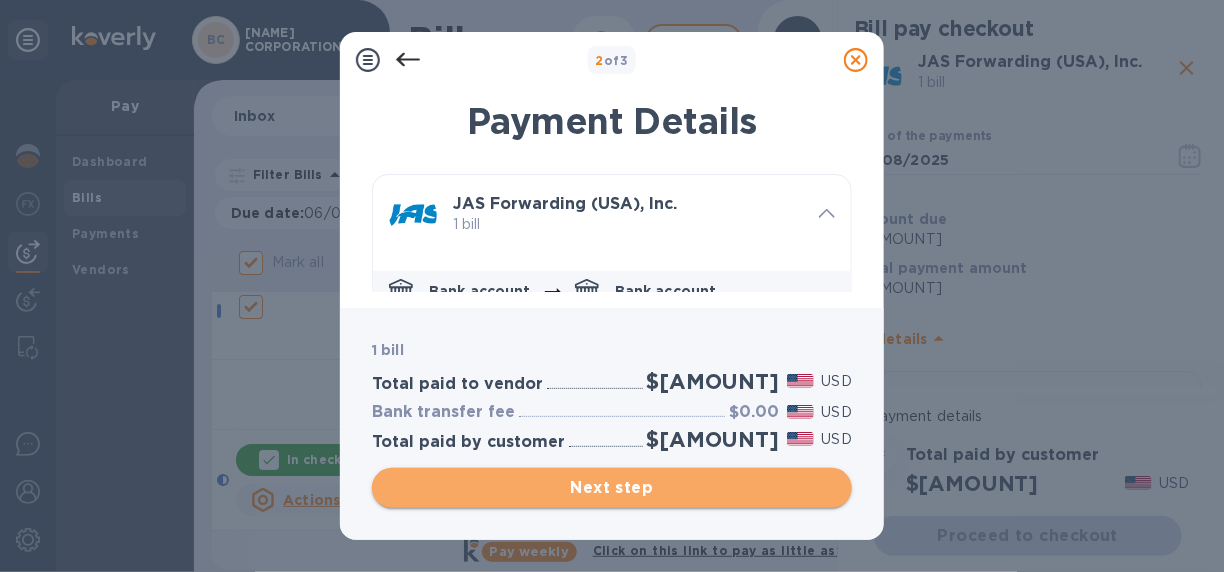 click on "Next step" at bounding box center (612, 488) 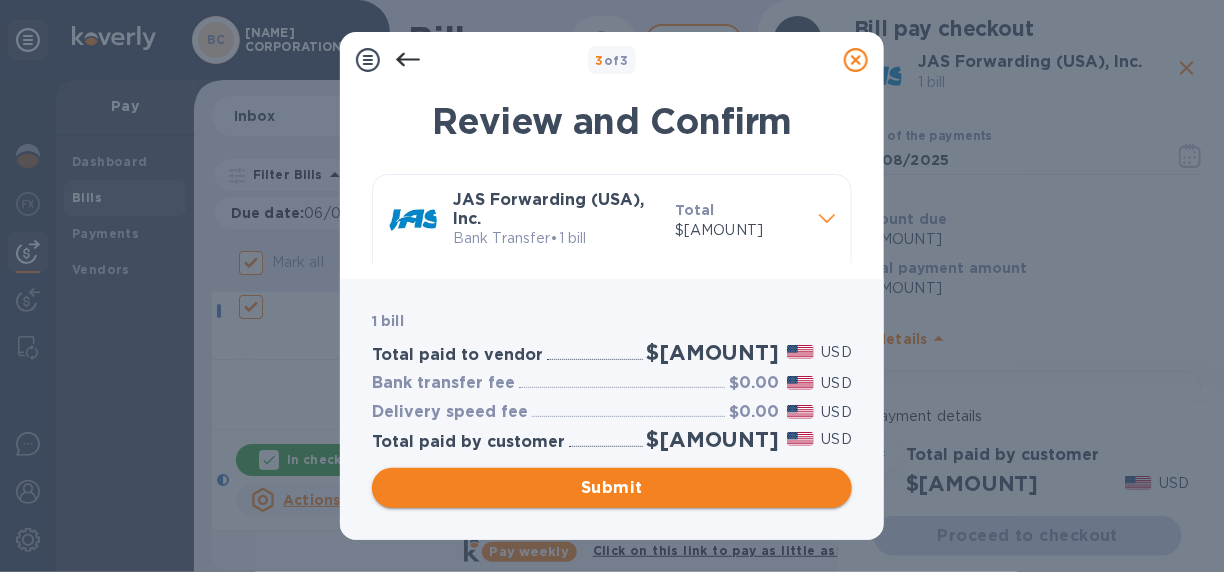 click on "Submit" at bounding box center [612, 488] 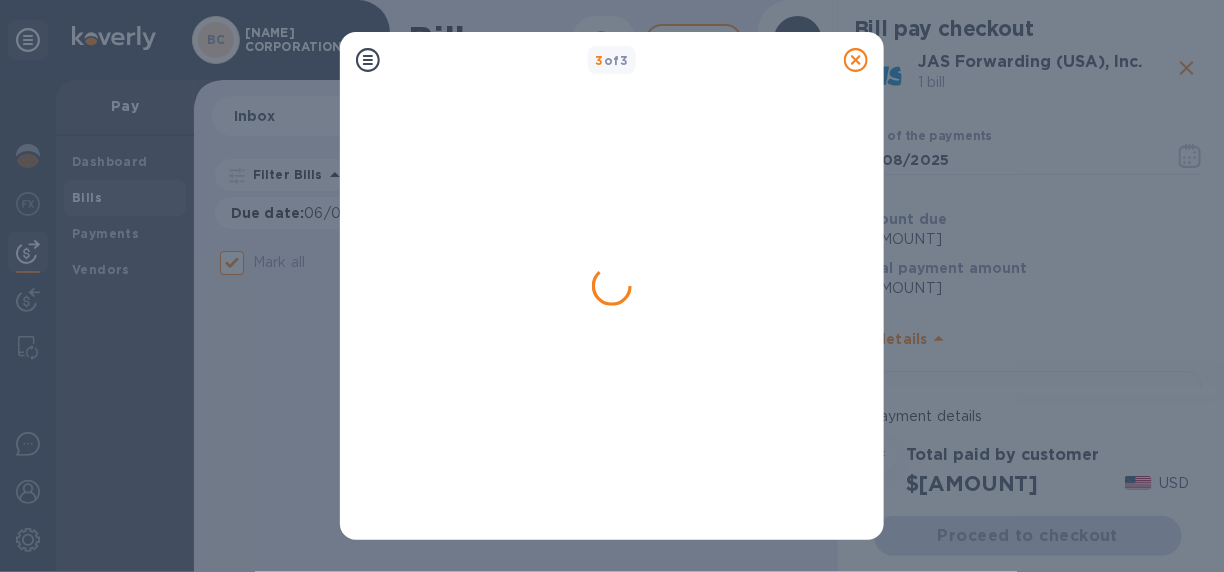 scroll, scrollTop: 0, scrollLeft: 0, axis: both 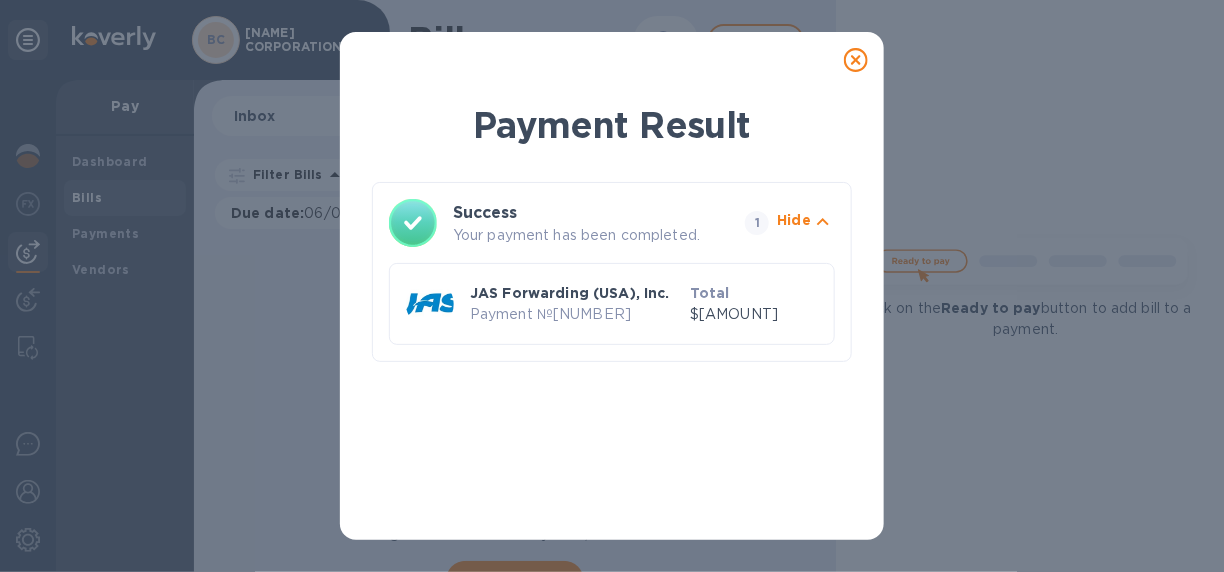 click 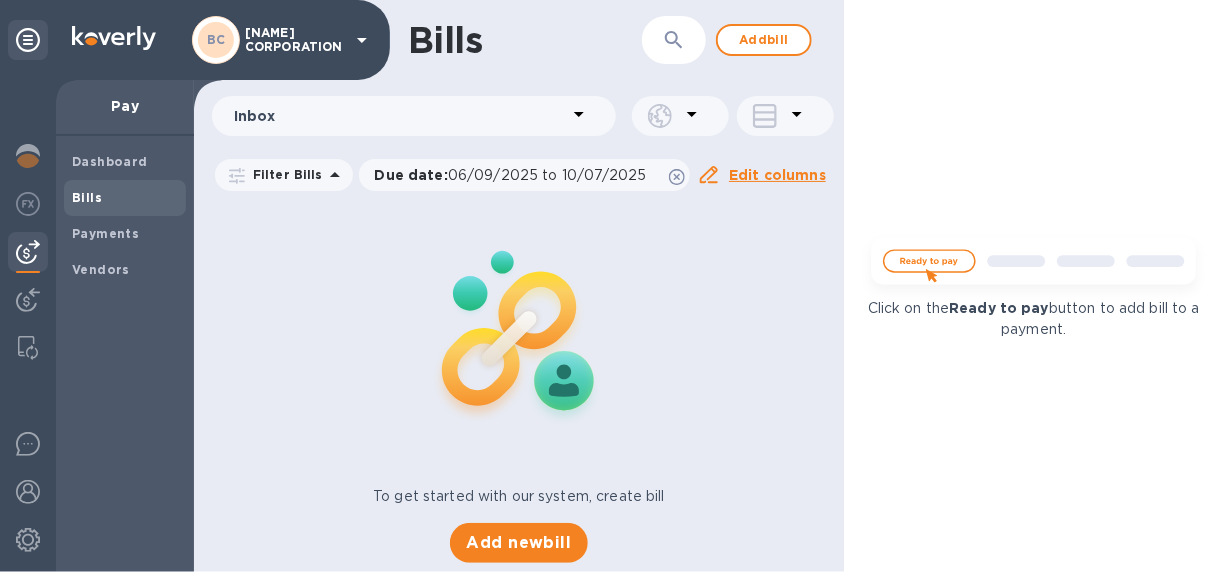 click on "[NAME] CORPORATION" at bounding box center (295, 40) 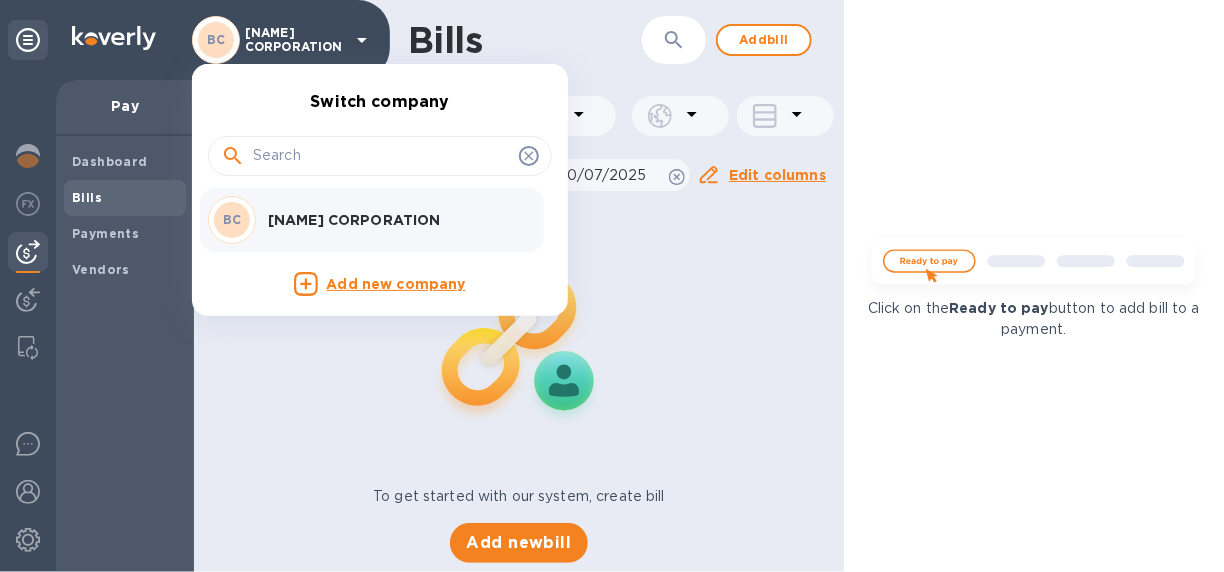 click at bounding box center [612, 286] 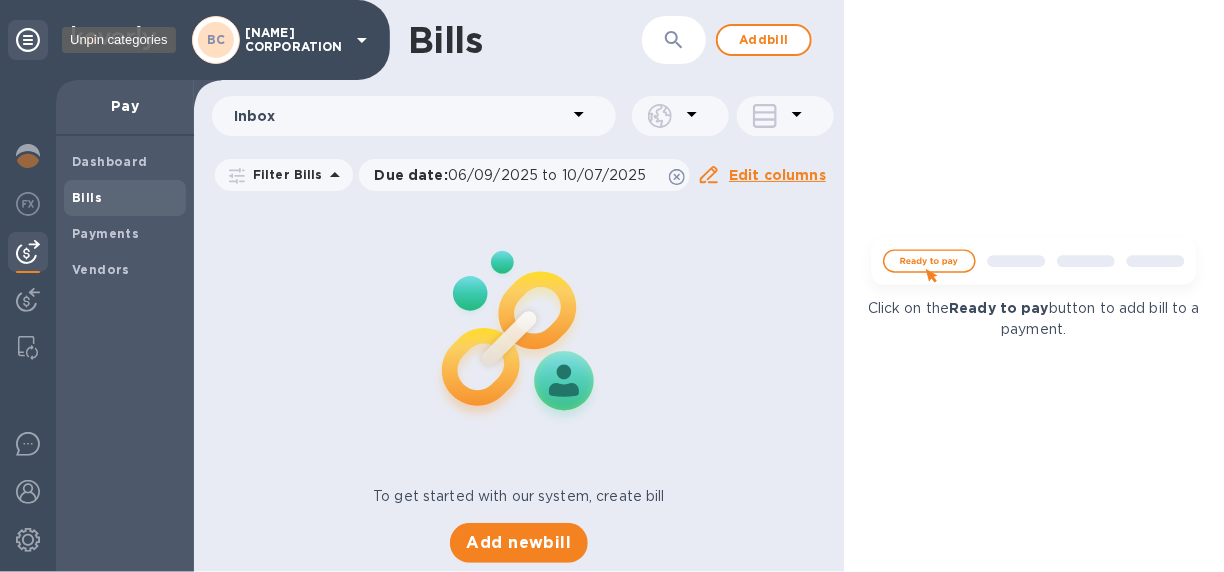 click 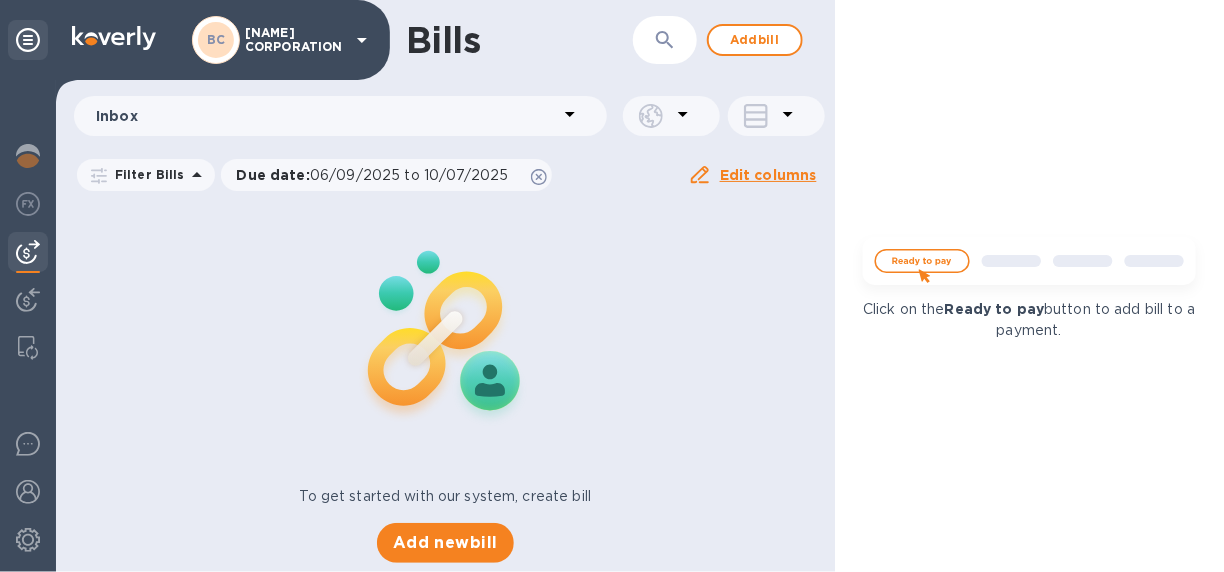 click 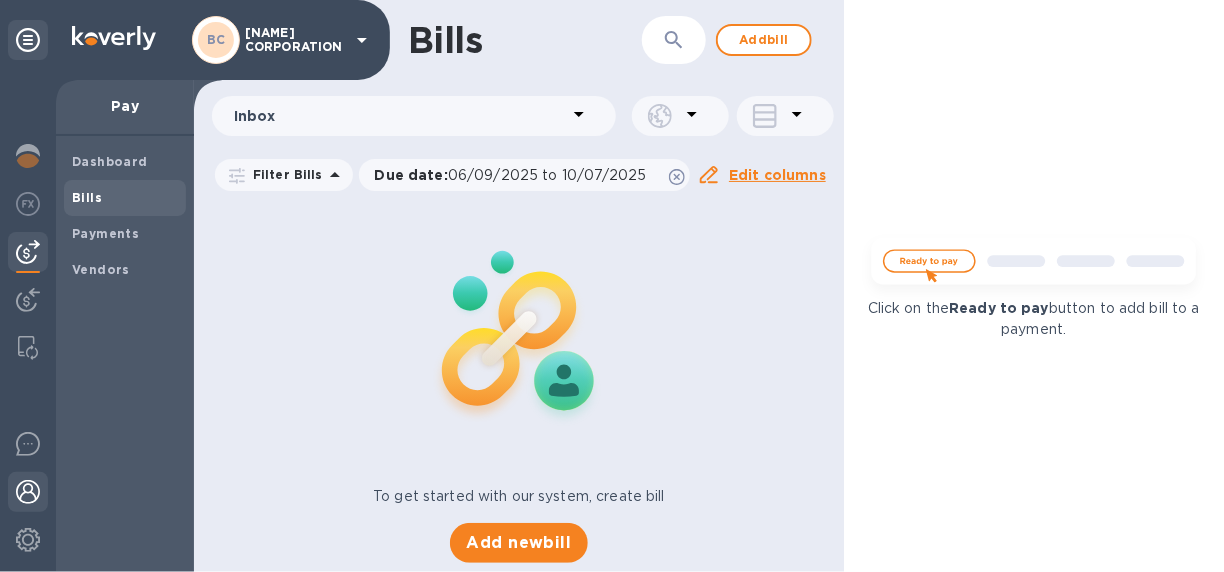 click at bounding box center (28, 492) 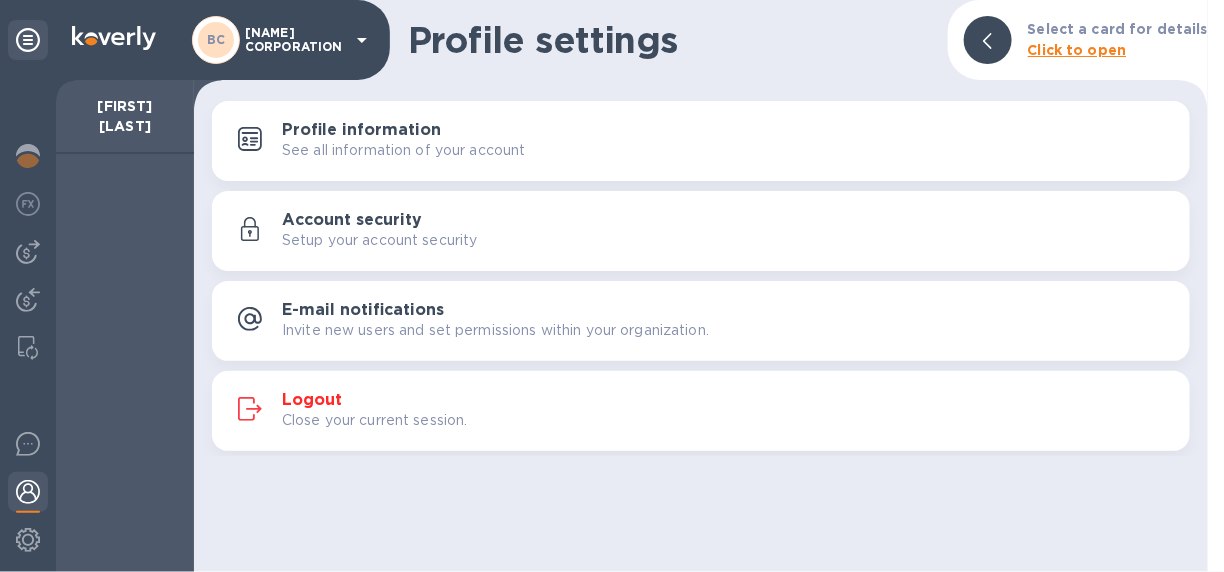 click on "Logout" at bounding box center (312, 400) 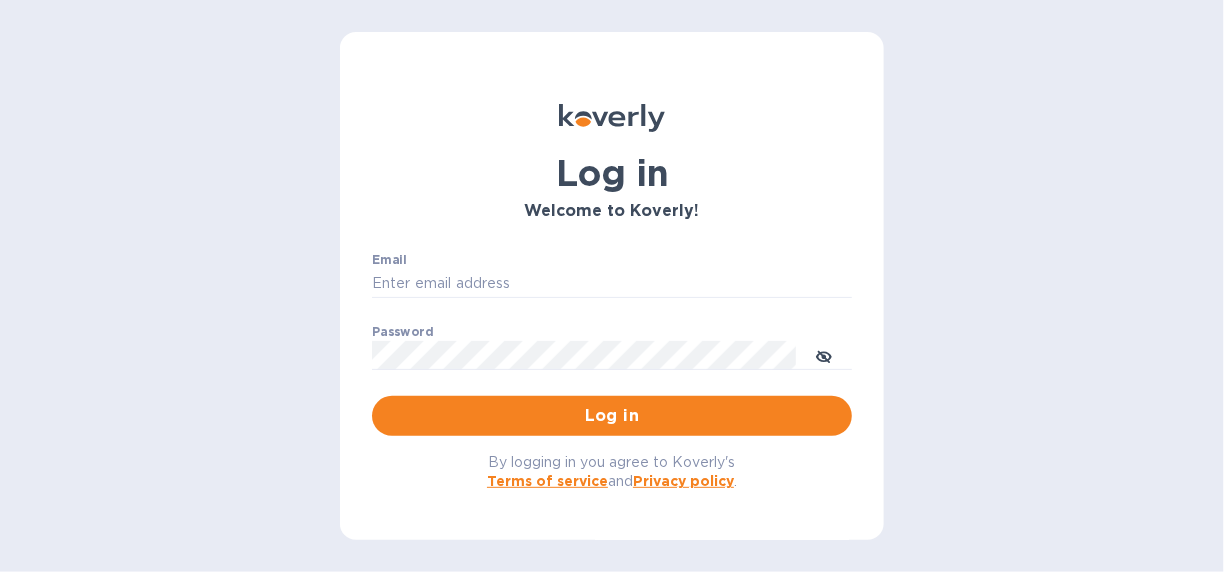 type on "[EMAIL]" 